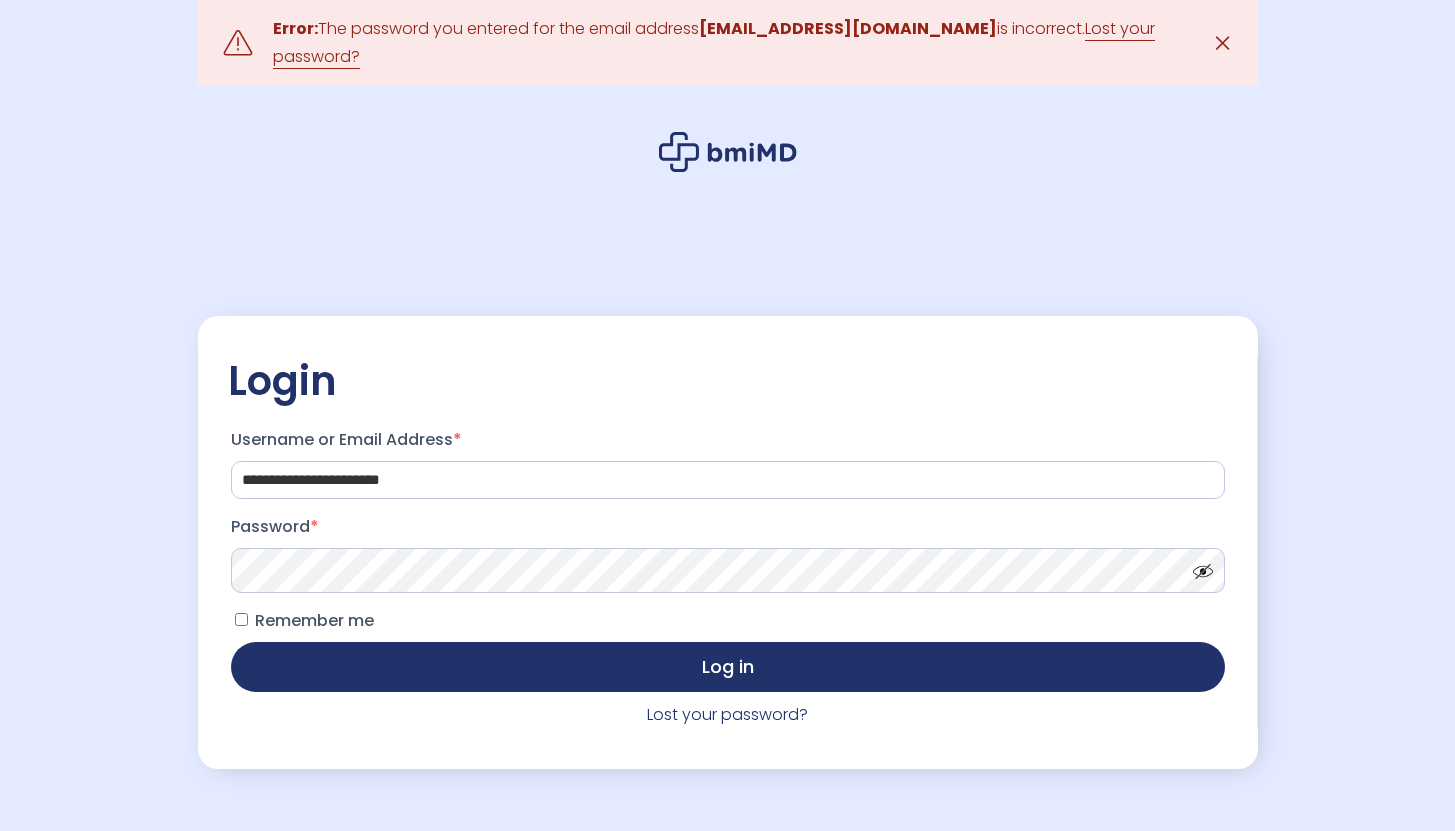 scroll, scrollTop: 0, scrollLeft: 0, axis: both 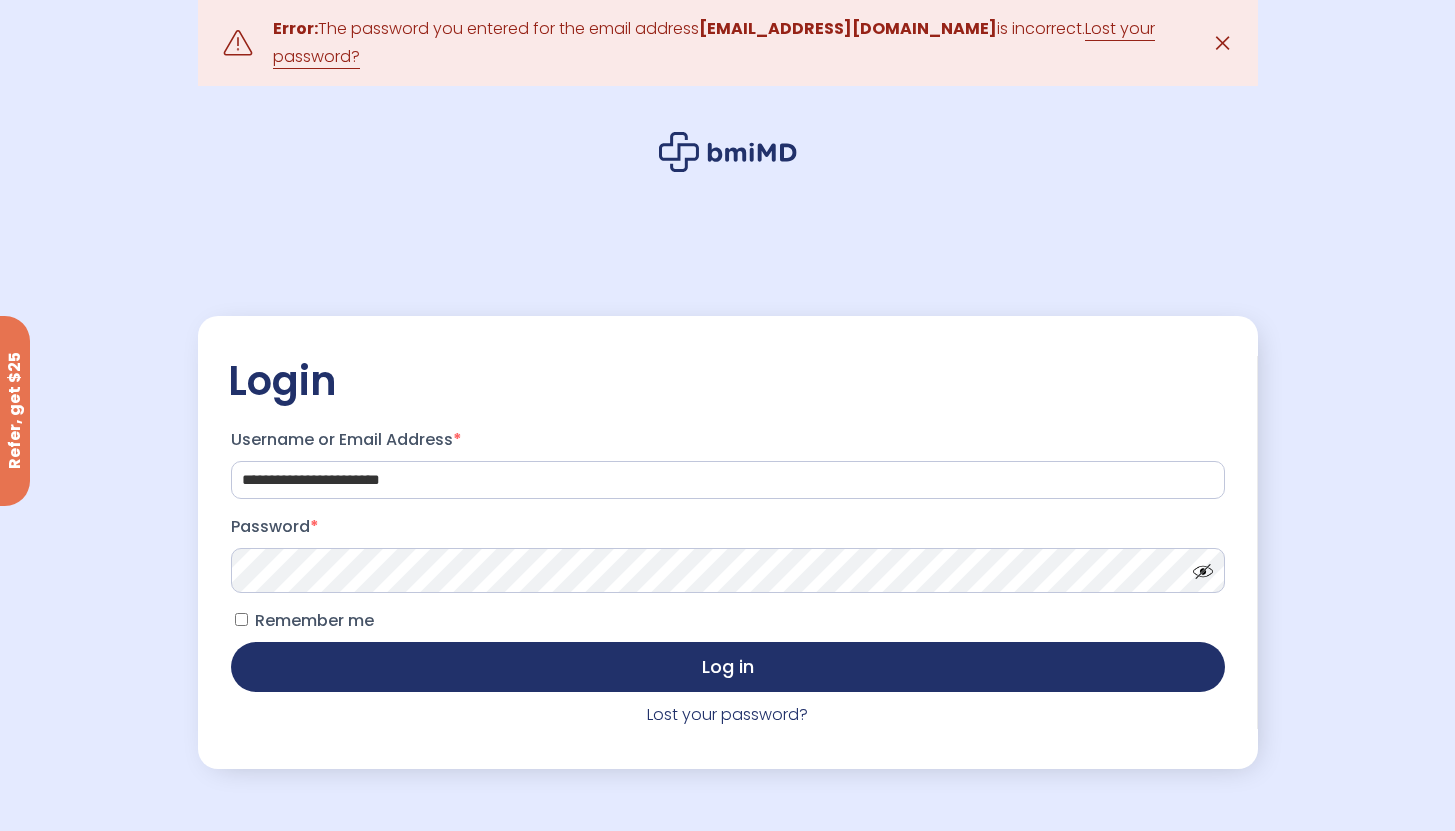 click on "**********" at bounding box center [728, 575] 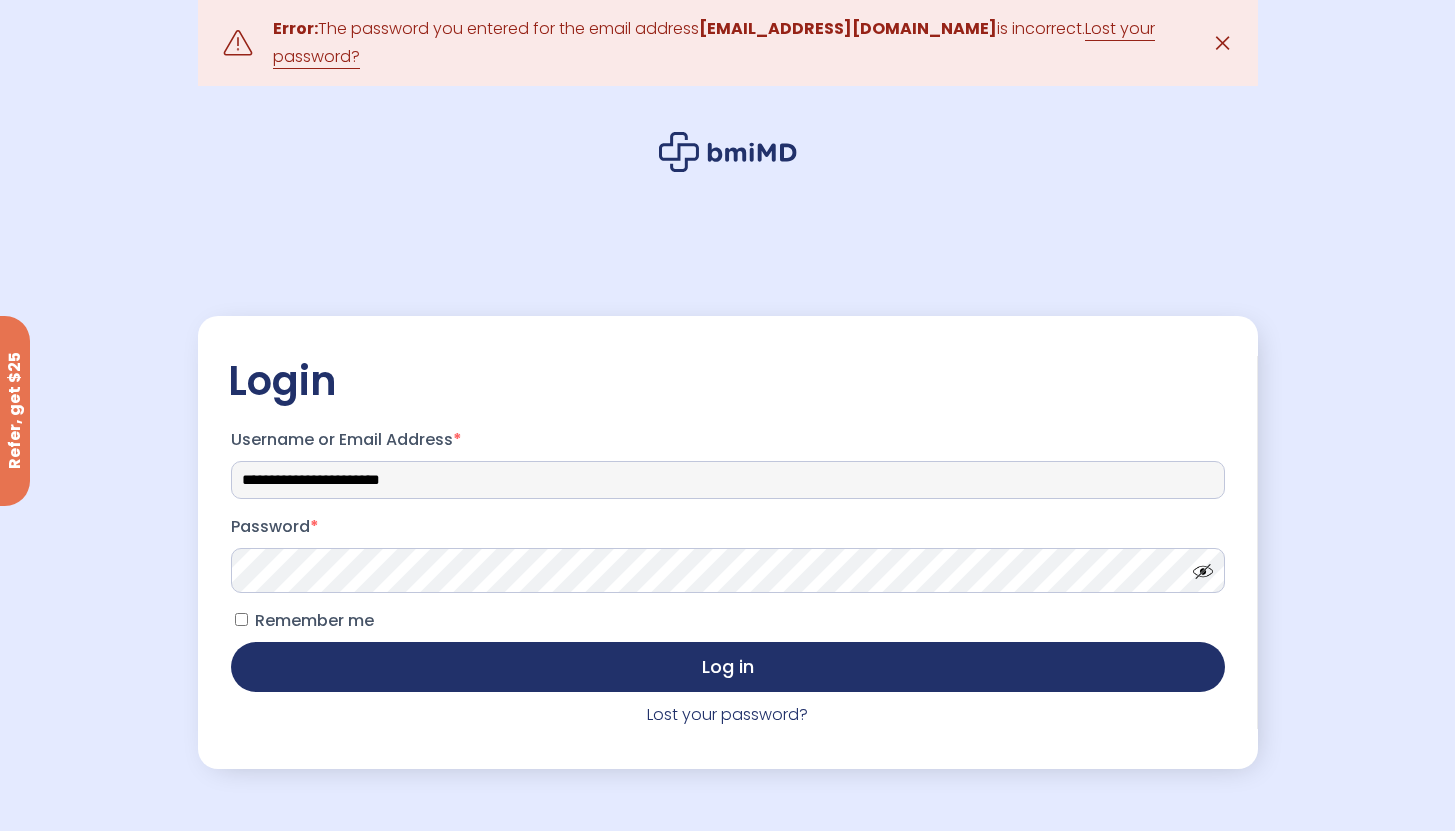 click on "**********" at bounding box center [728, 480] 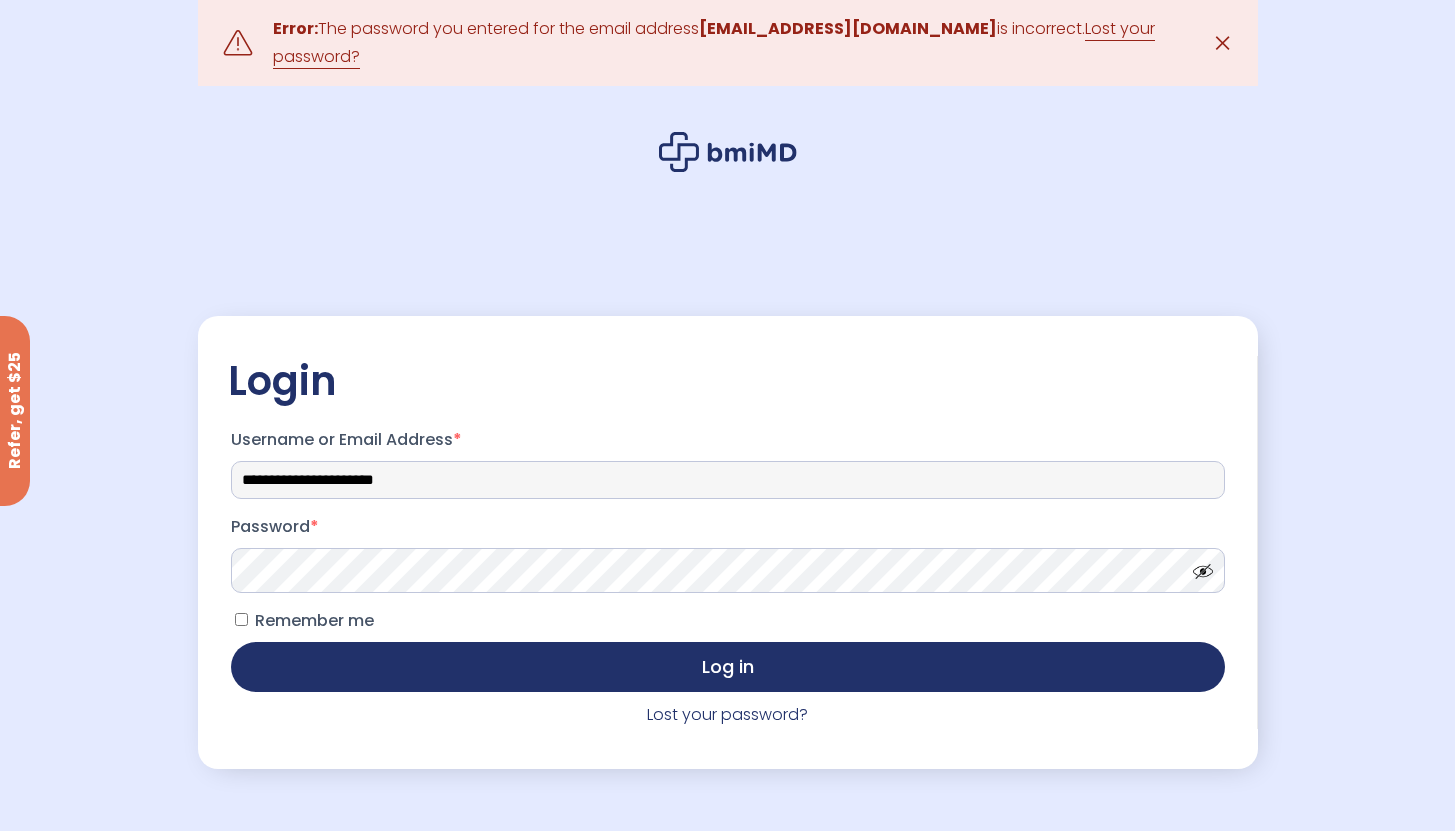 type on "**********" 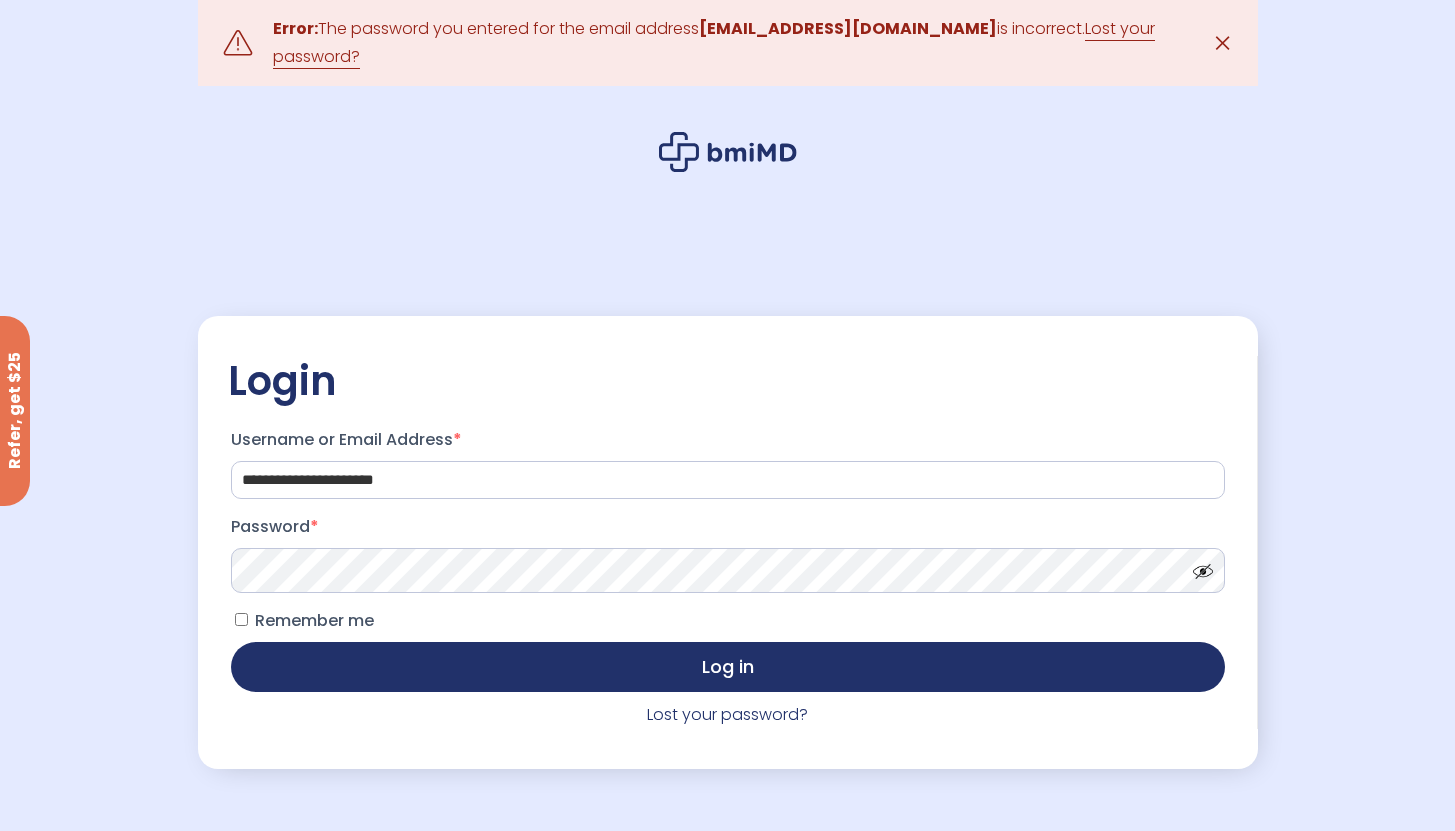 click on "Password  *" at bounding box center [728, 552] 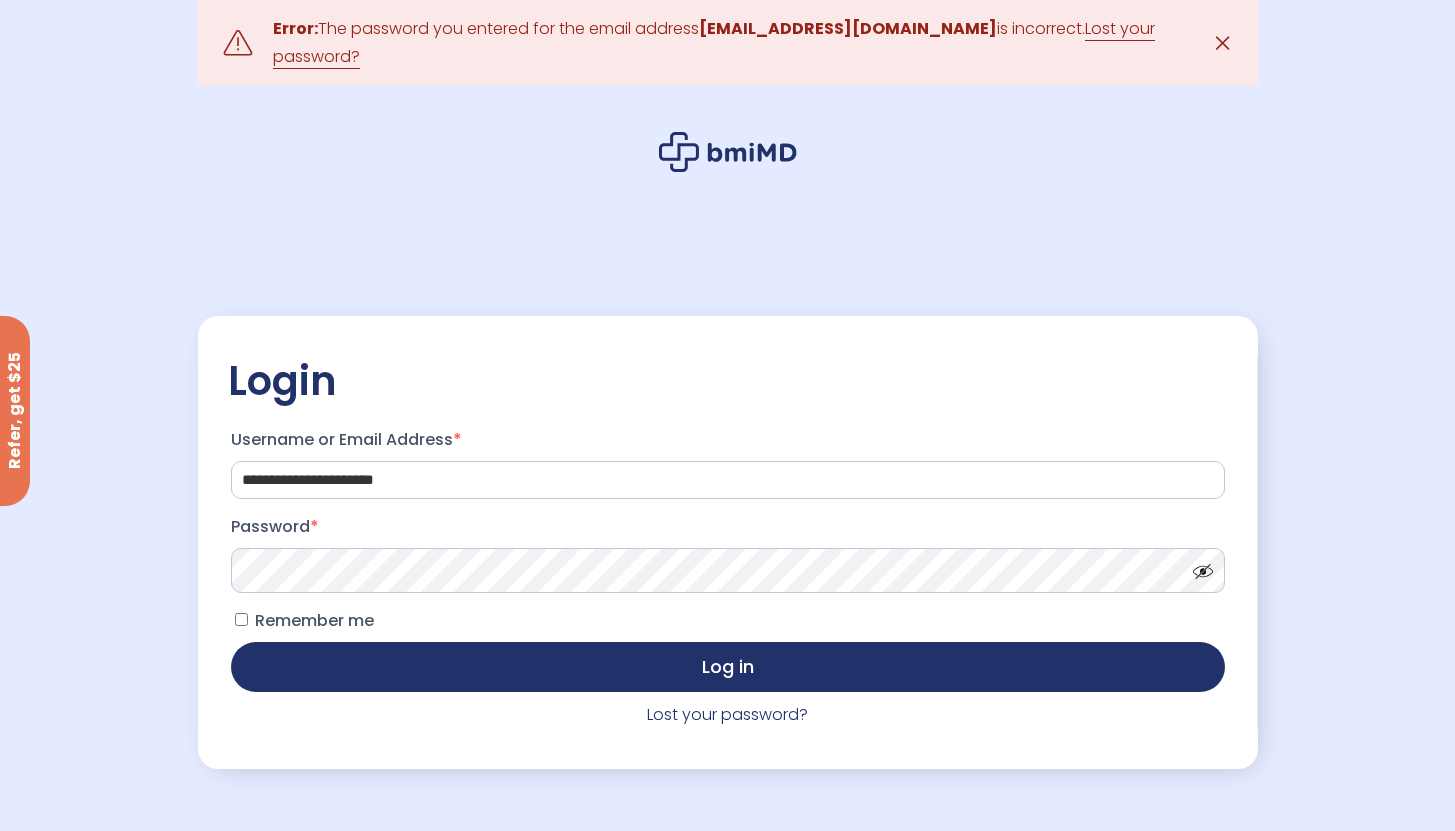 click on "Log in" at bounding box center [728, 667] 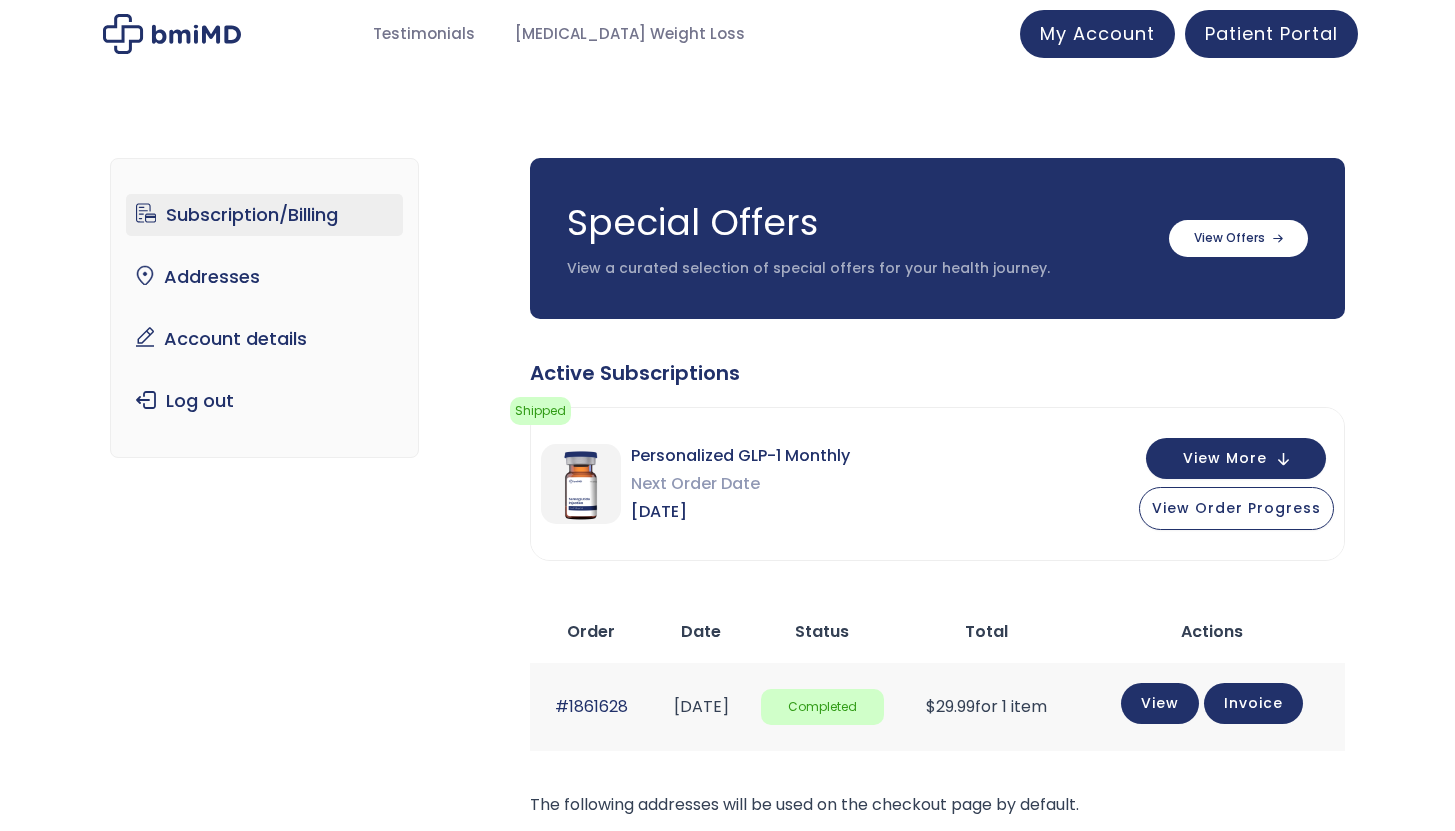 scroll, scrollTop: 0, scrollLeft: 0, axis: both 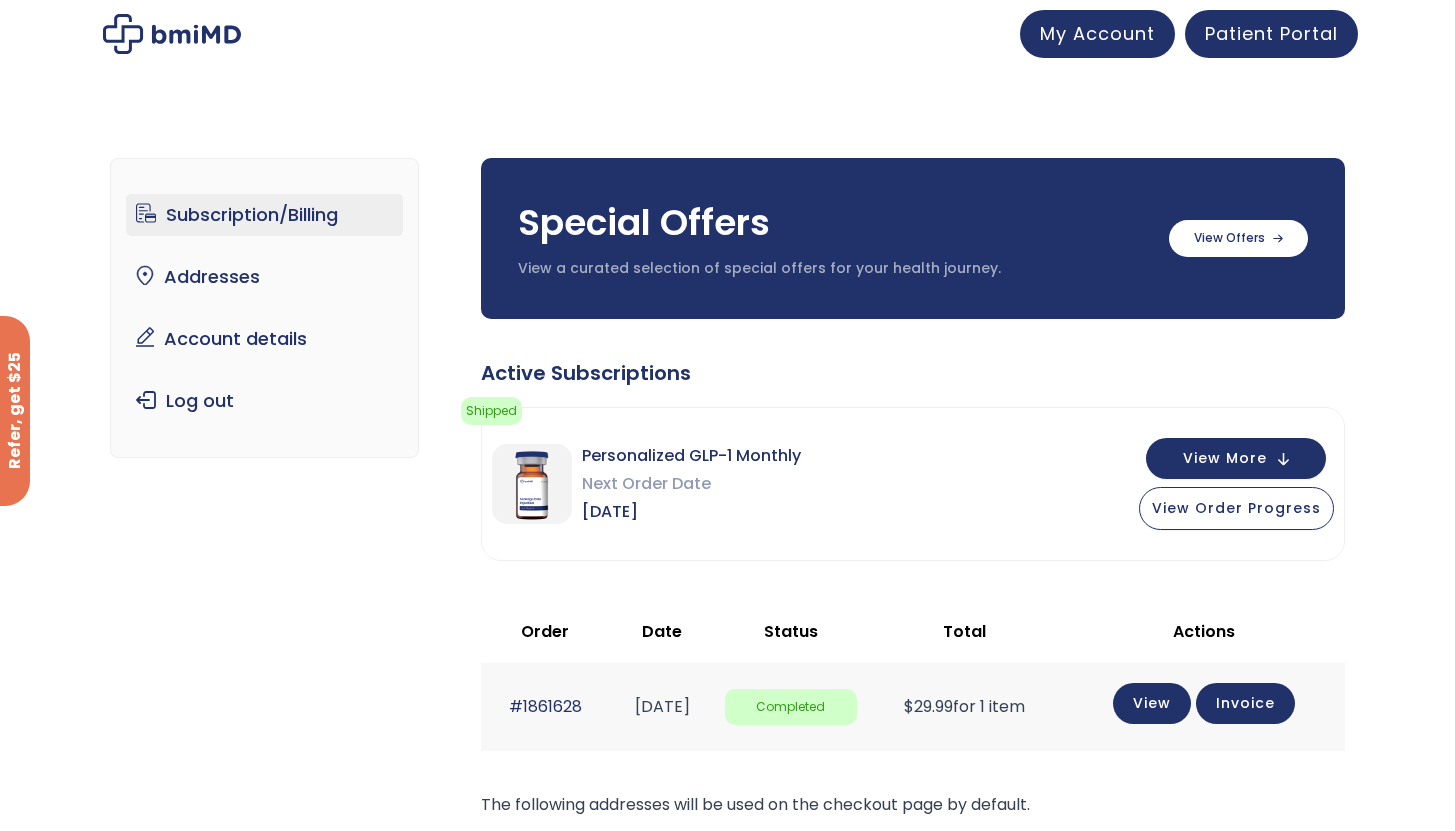 click on "Subscription/Billing
bmiRewards
Addresses
Account details
Submit a Review
Log out
Subscription/Billing
Special Offers
View a curated selection of special offers for your health journey.
Semaglutide 3 month $233/month + FREE SHIPPING" at bounding box center [727, 645] 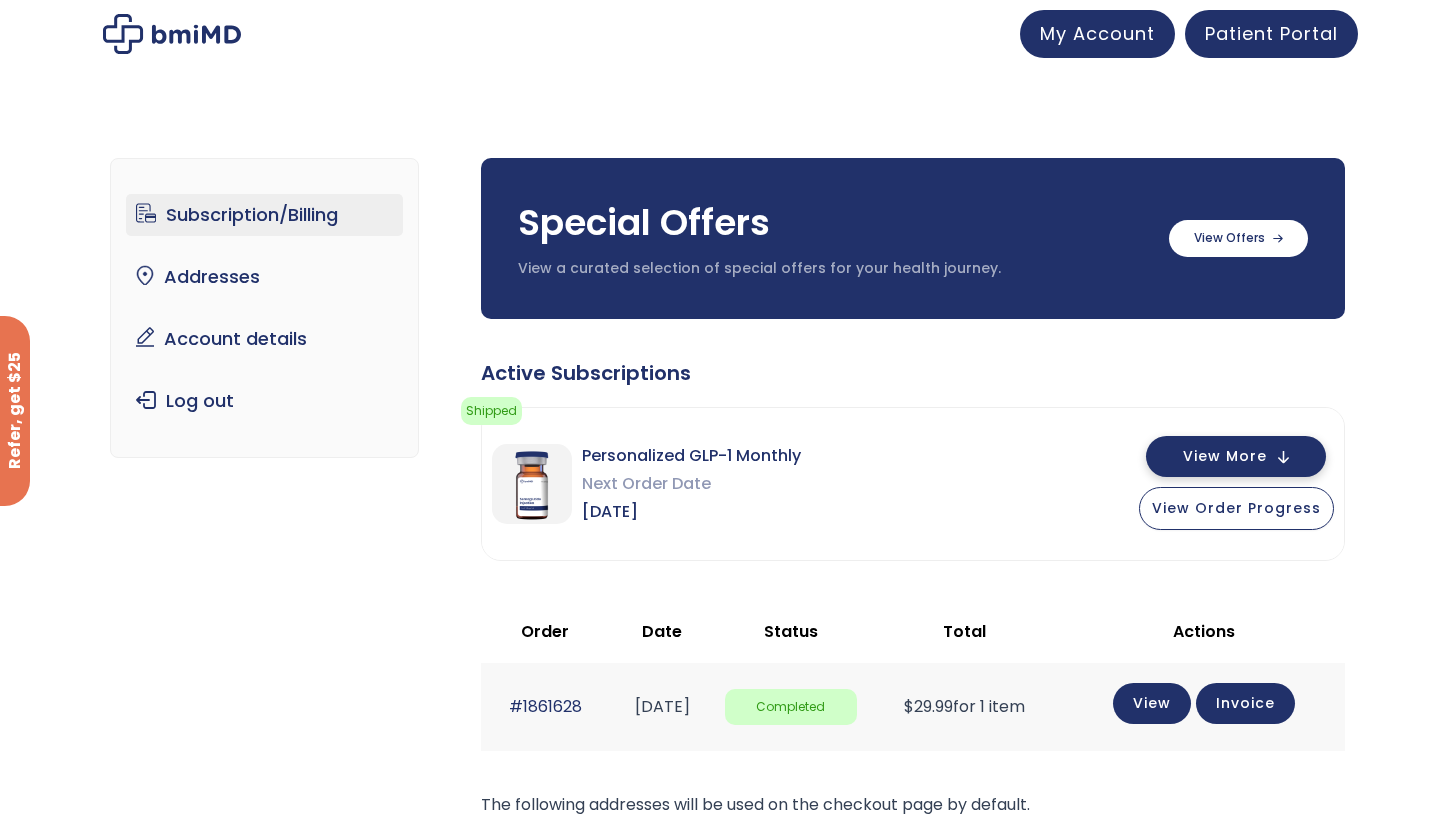 click on "View More" at bounding box center [1225, 456] 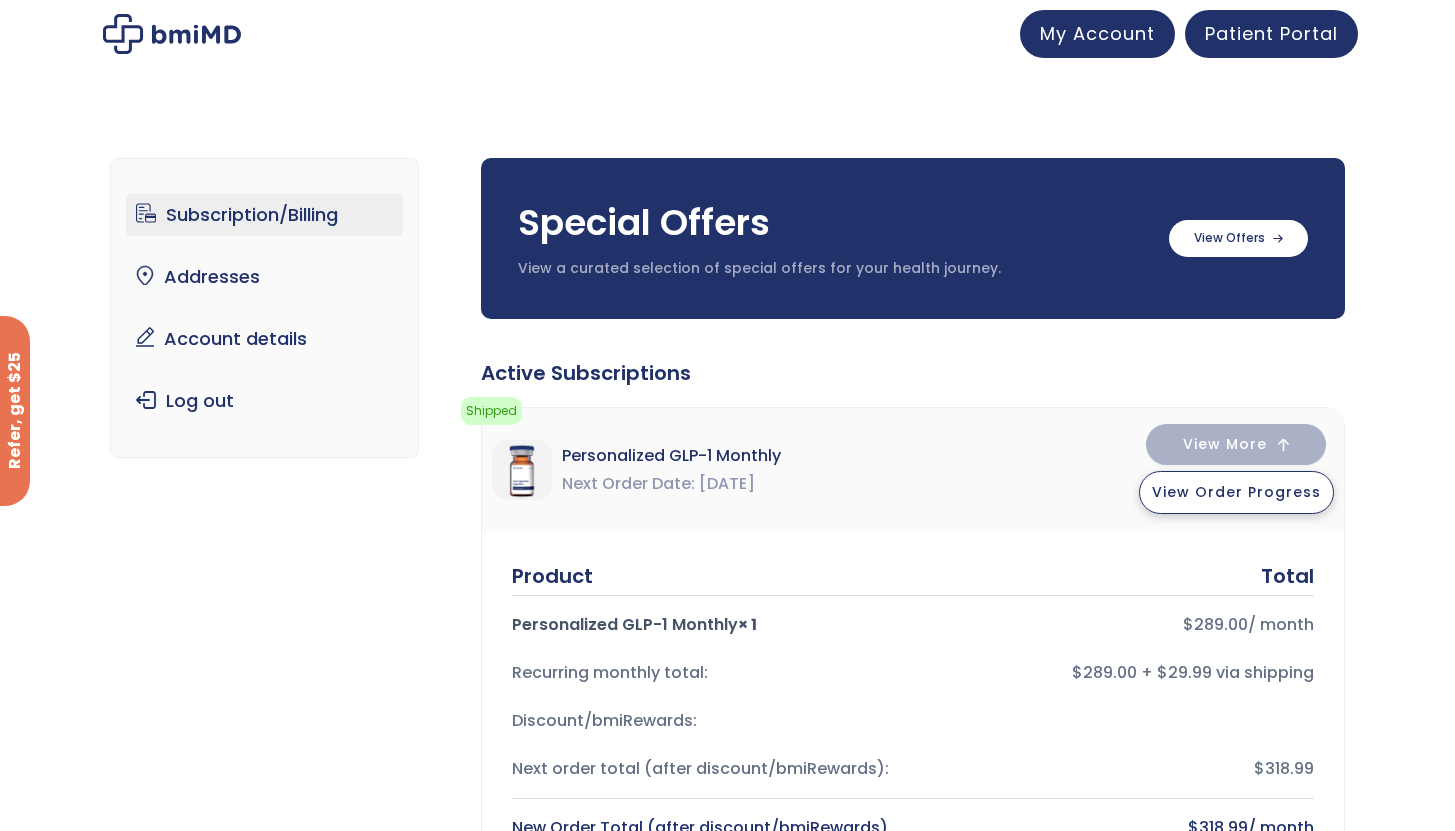 click on "View Order Progress" at bounding box center [1236, 492] 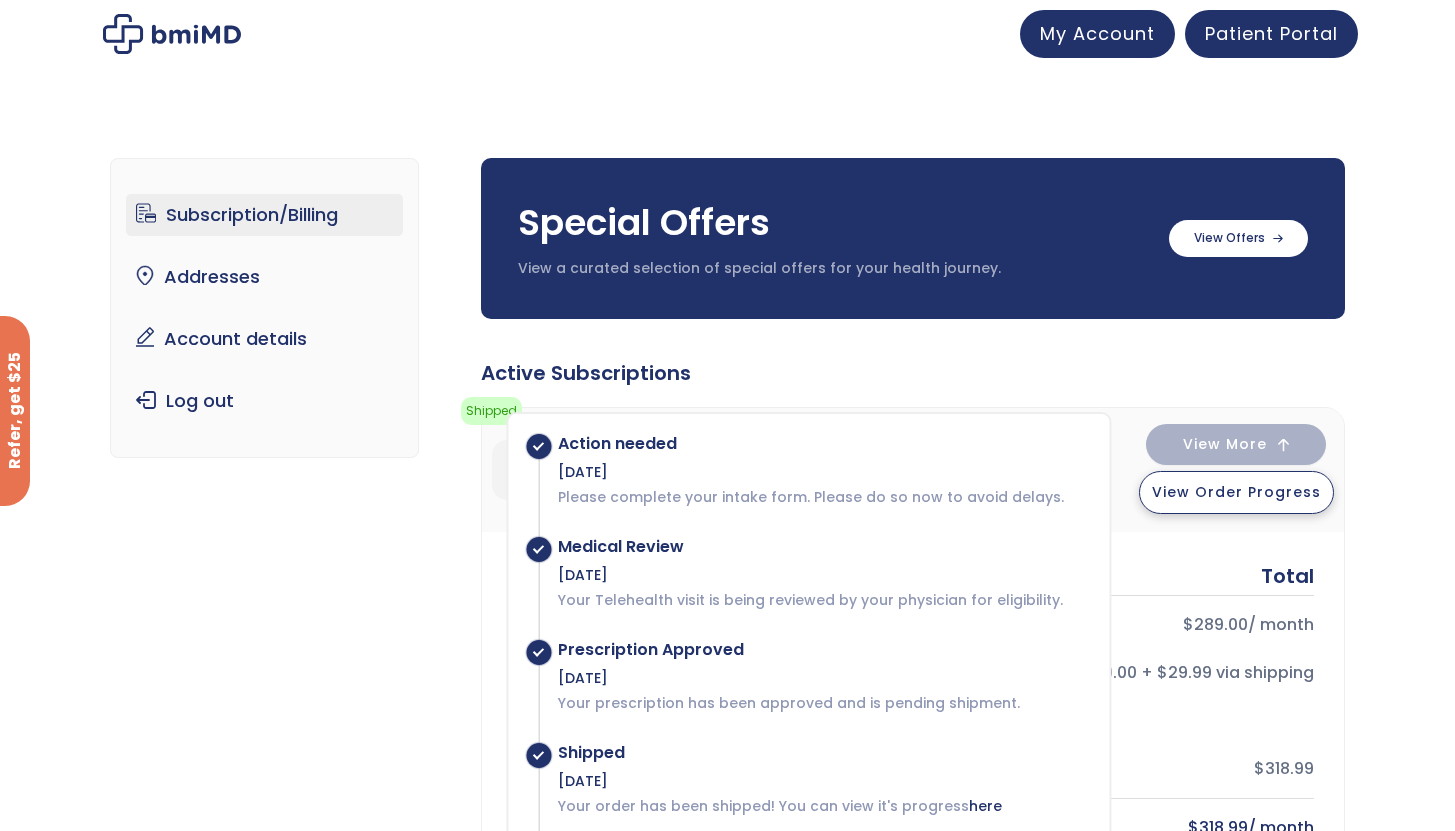 click on "View Order Progress" at bounding box center (1236, 492) 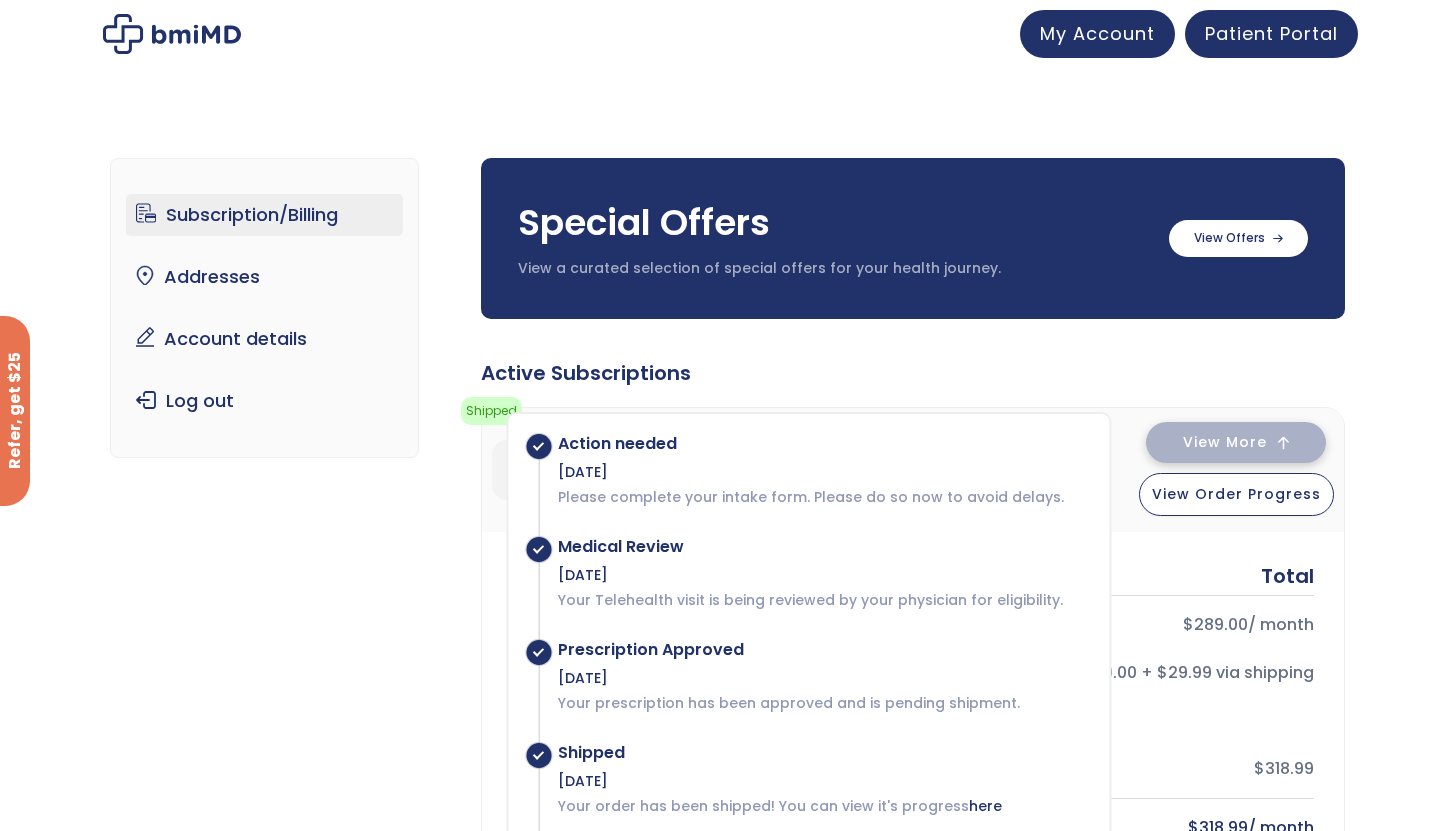 click on "View More" at bounding box center [1236, 442] 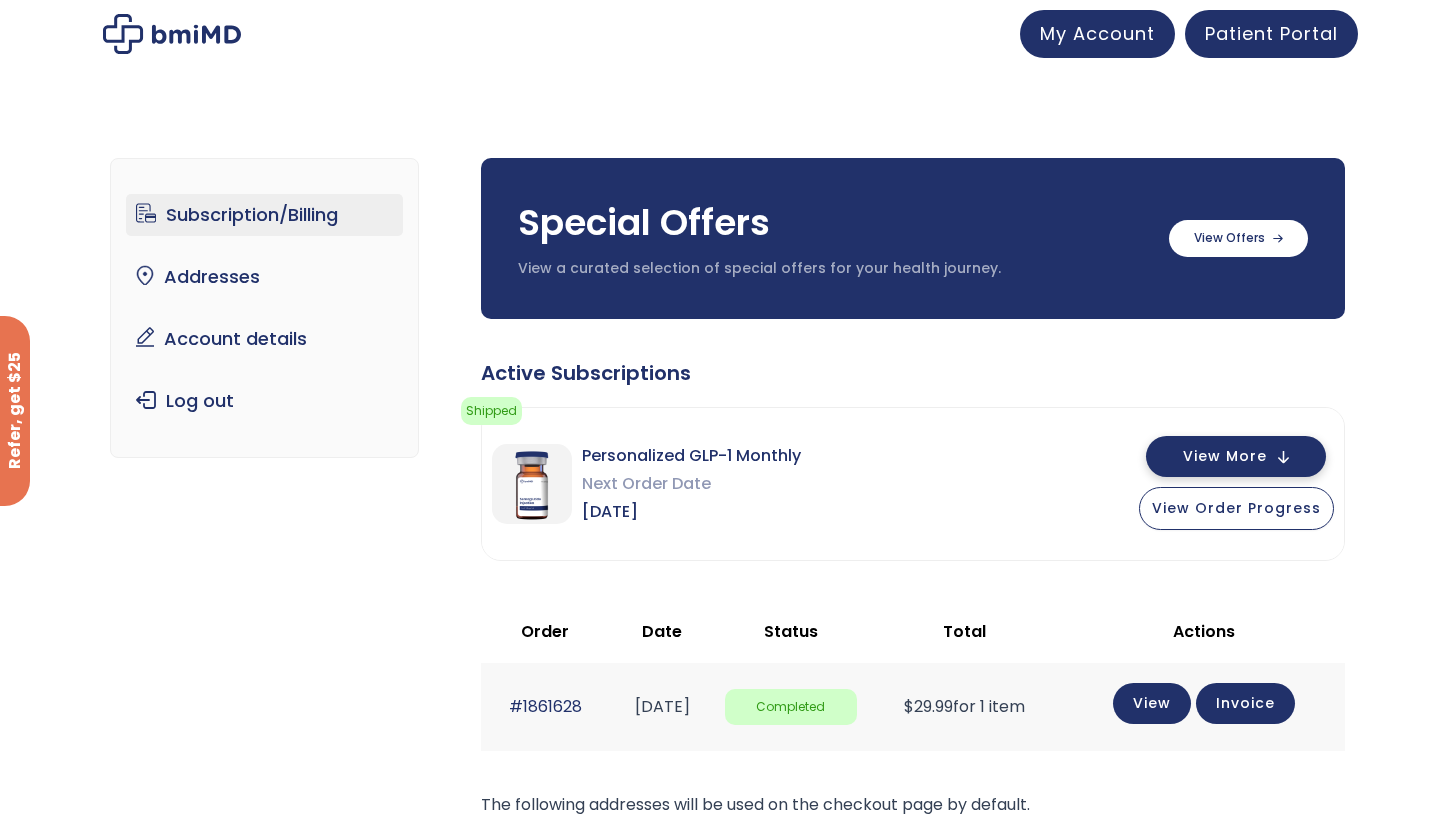 click on "View More" at bounding box center [1236, 456] 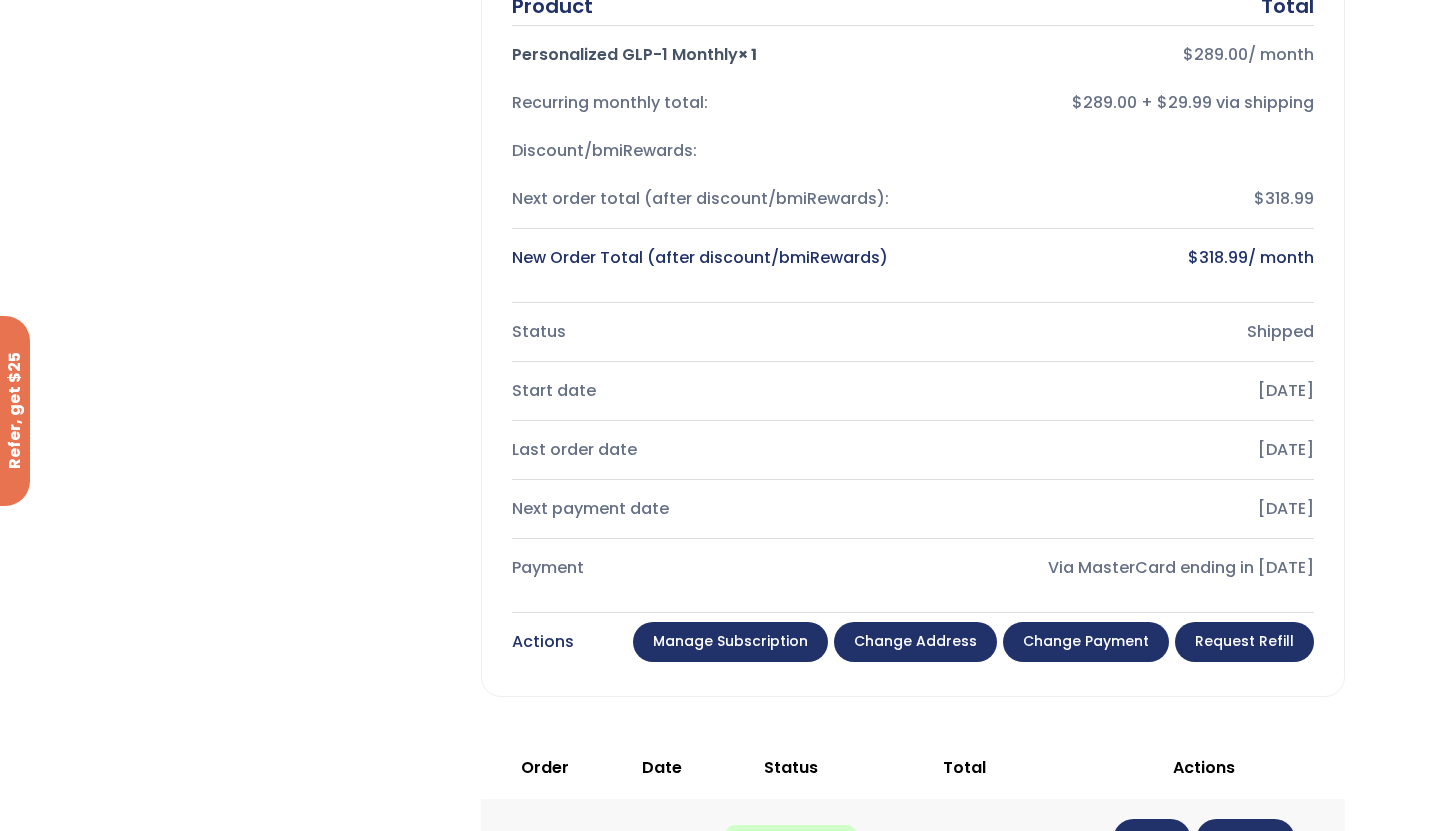 scroll, scrollTop: 572, scrollLeft: 0, axis: vertical 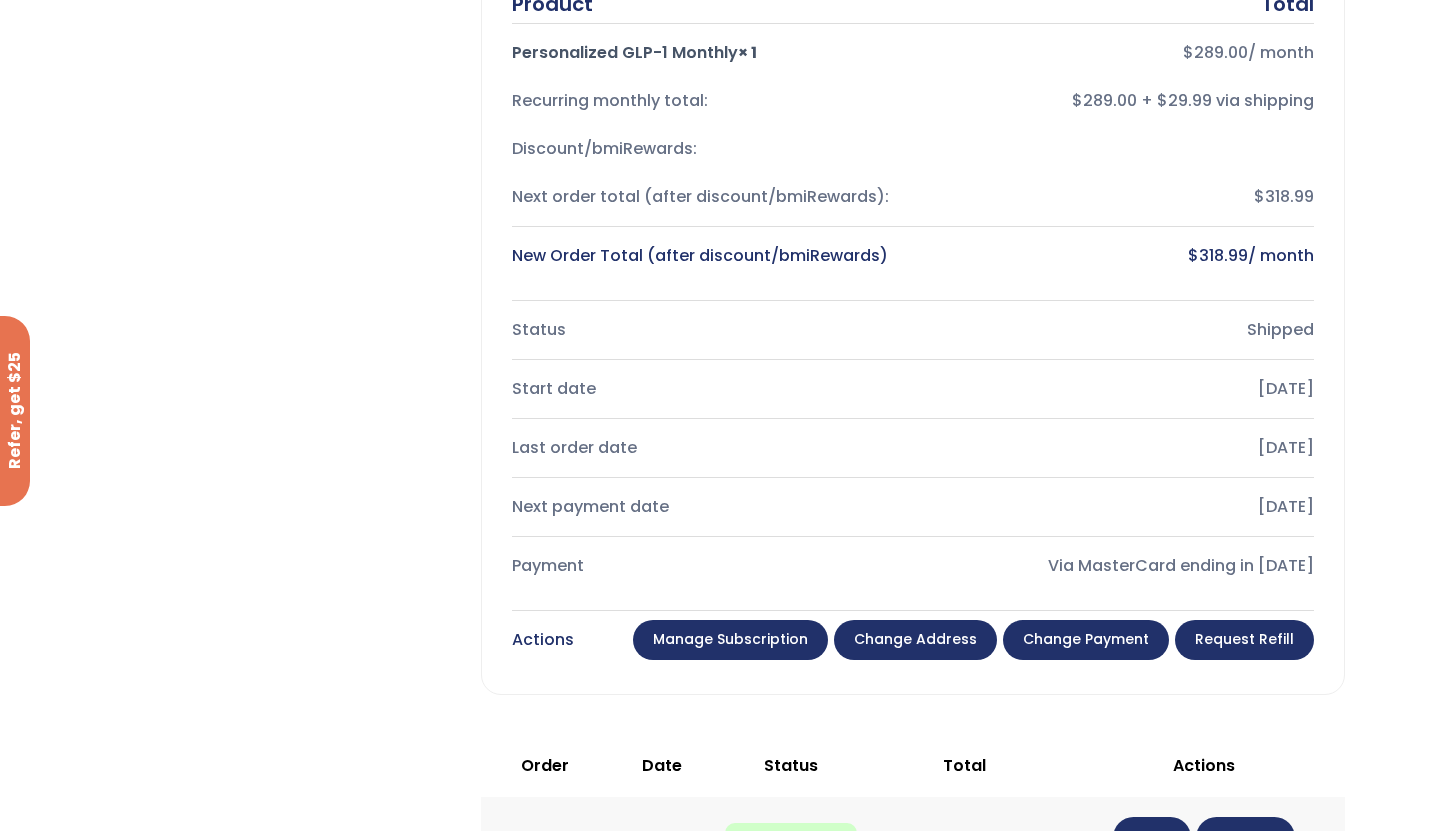 click on "Manage Subscription" at bounding box center [730, 640] 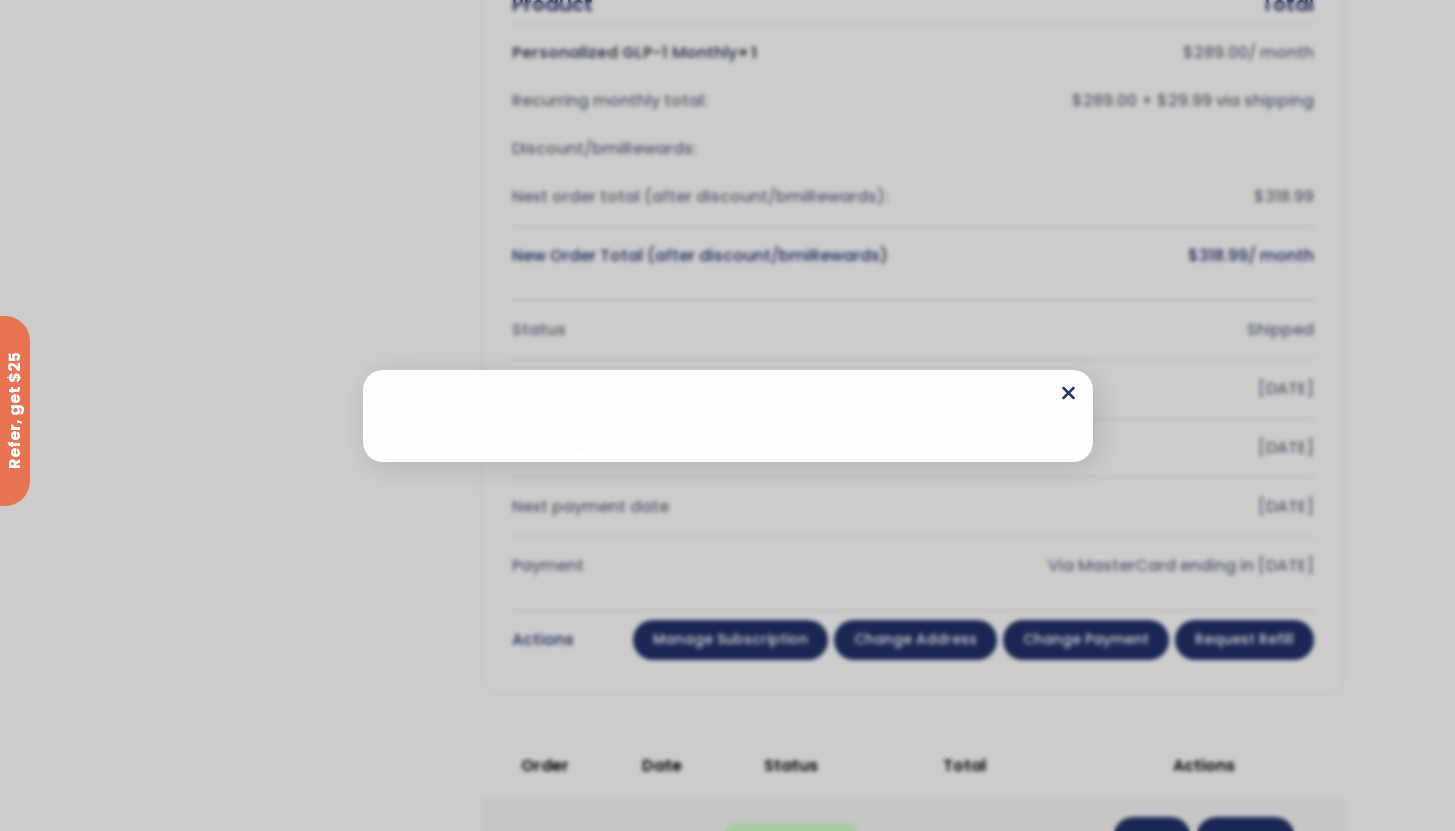 click 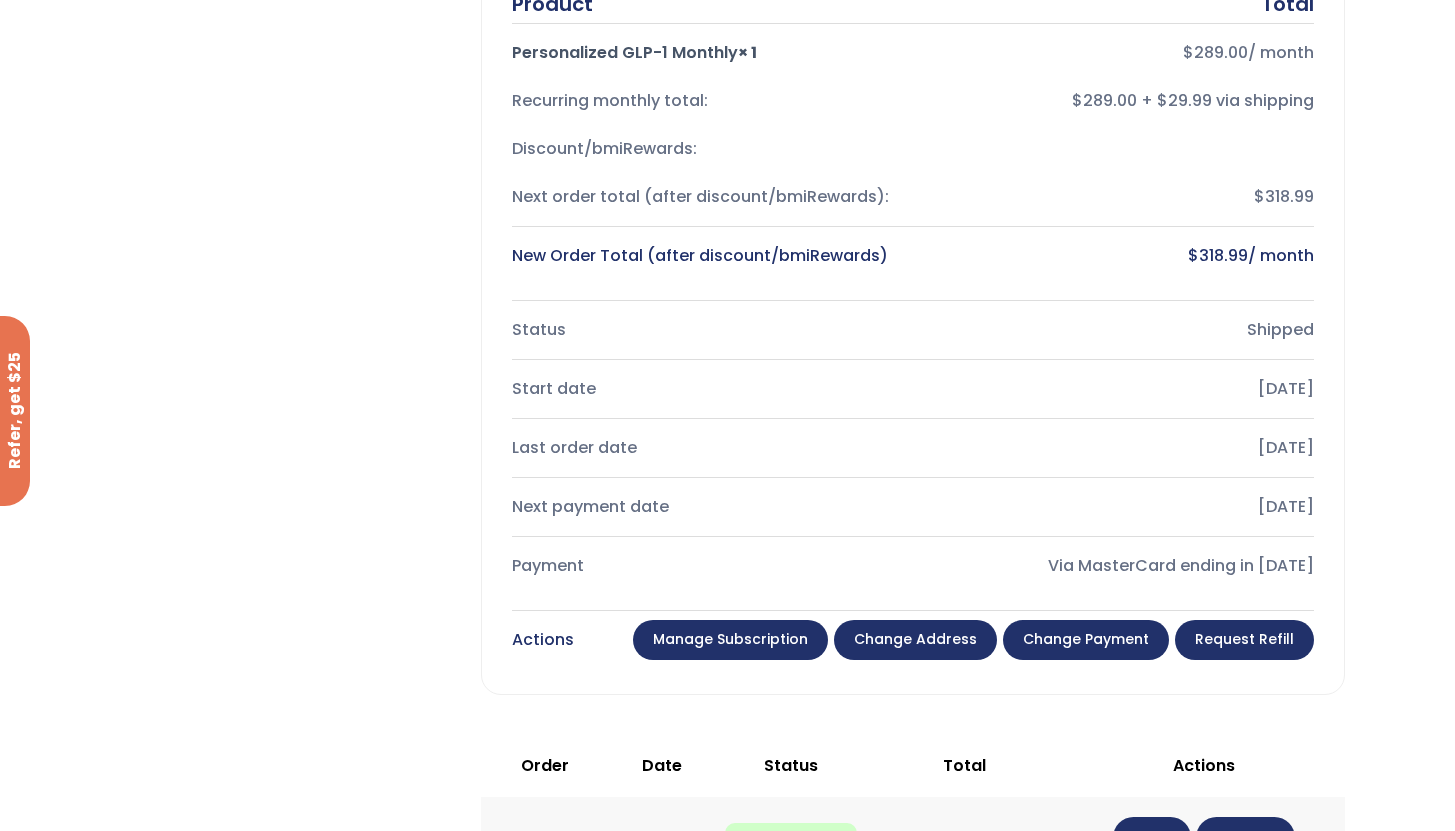 click on "Actions
Manage Subscription
Change address
Change payment
Request Refill" at bounding box center [913, 640] 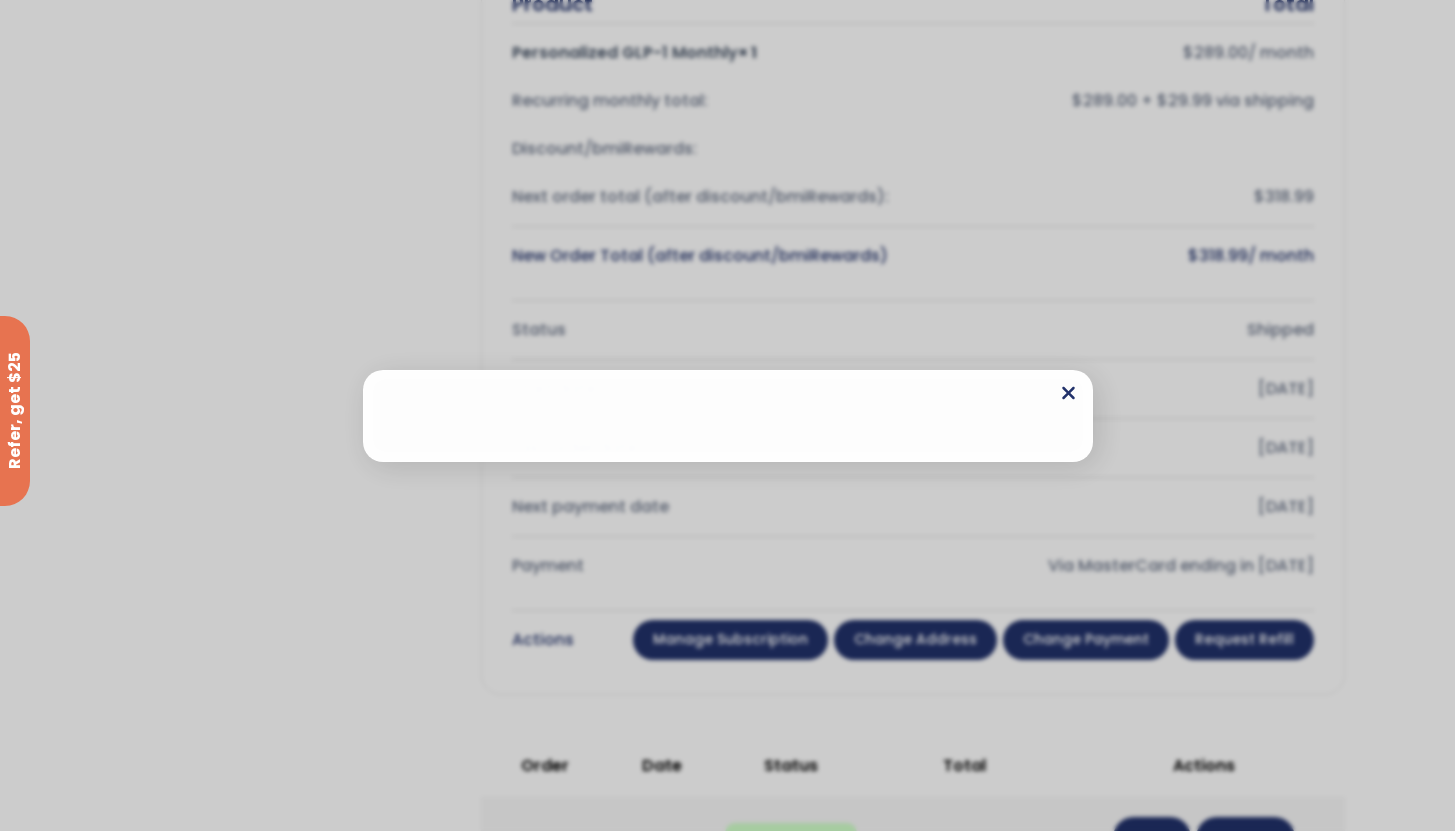 click 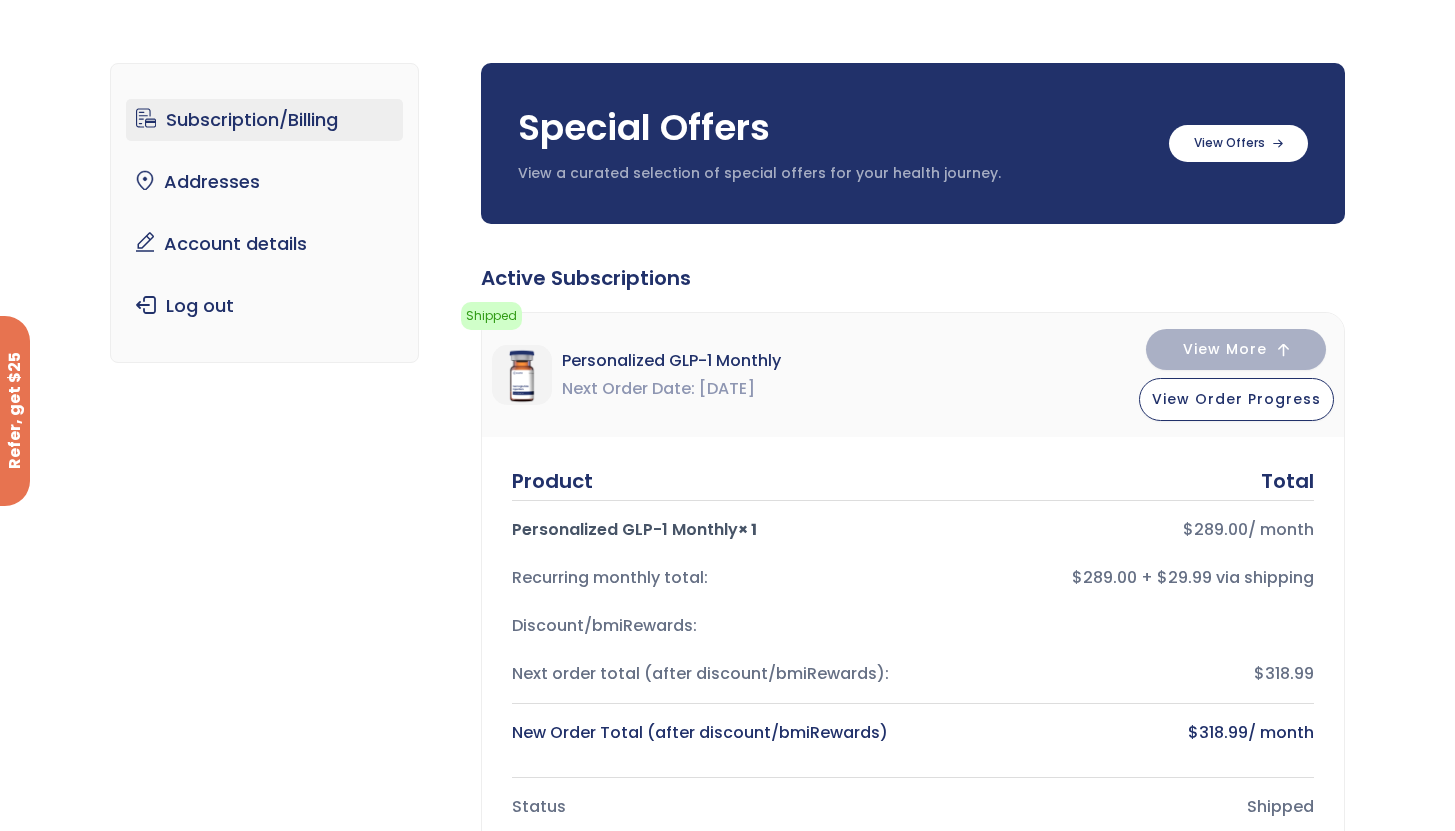 scroll, scrollTop: 0, scrollLeft: 0, axis: both 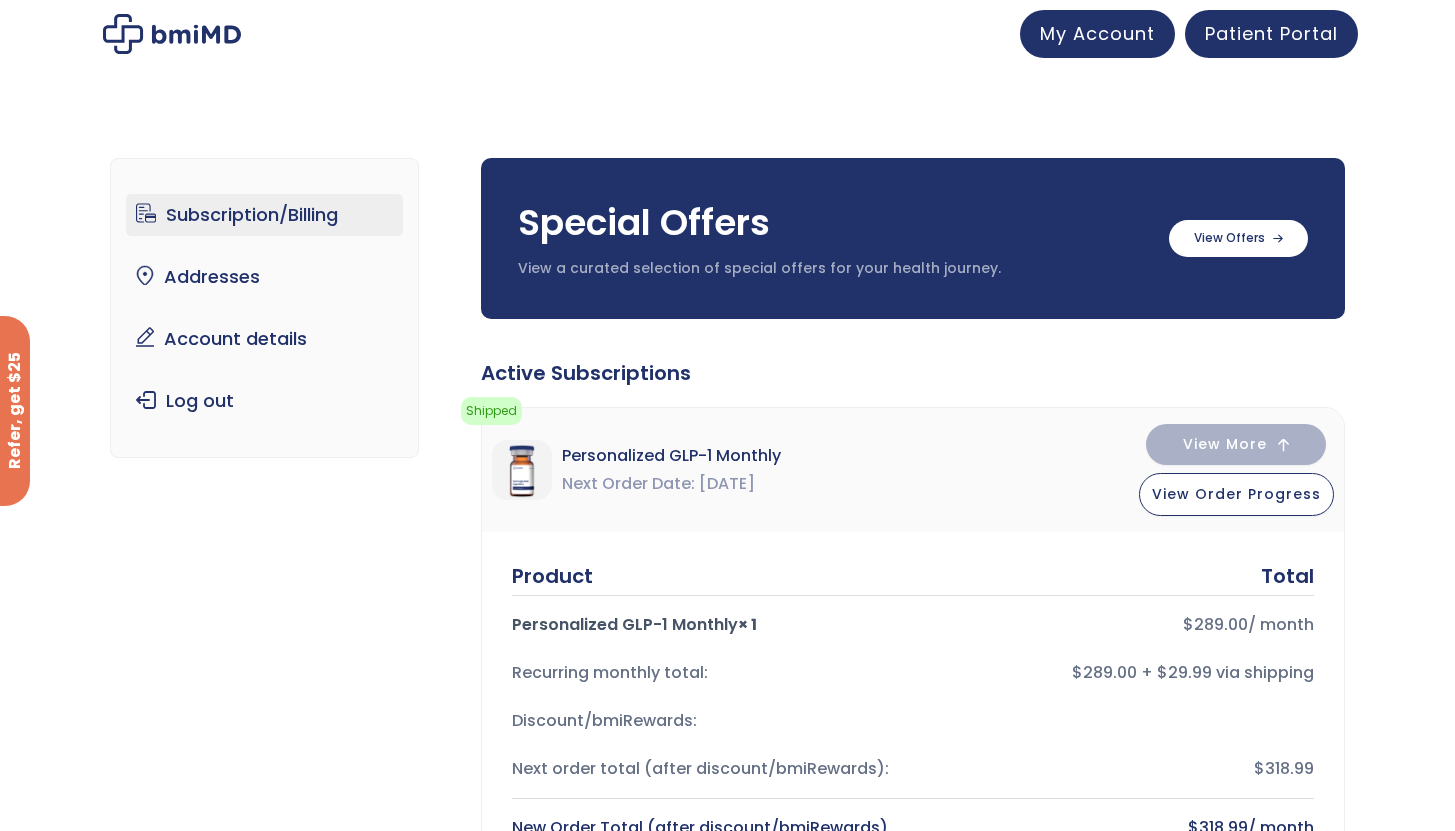 drag, startPoint x: 1469, startPoint y: 289, endPoint x: 1440, endPoint y: 52, distance: 238.76767 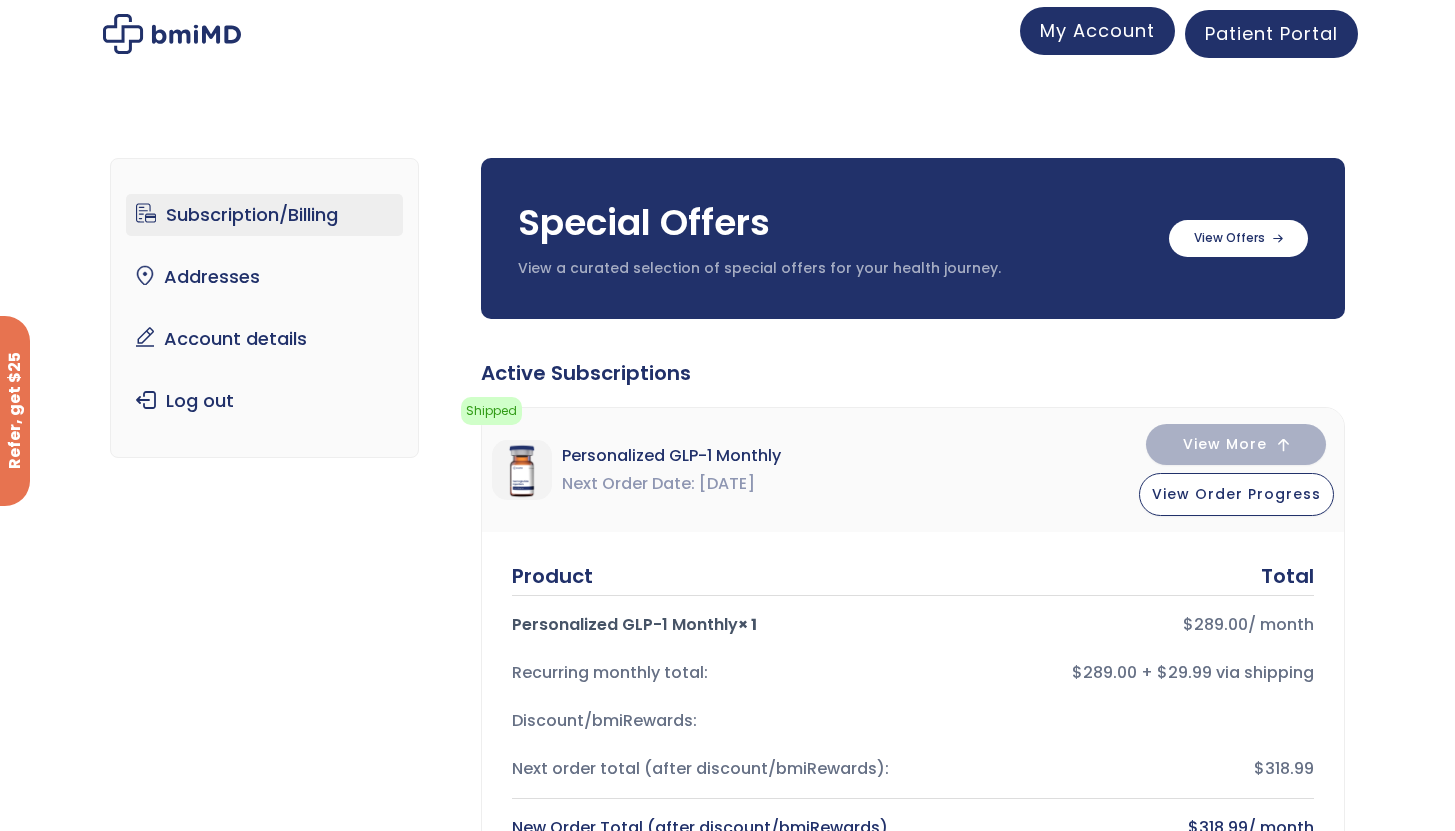 click on "My Account" at bounding box center [1097, 30] 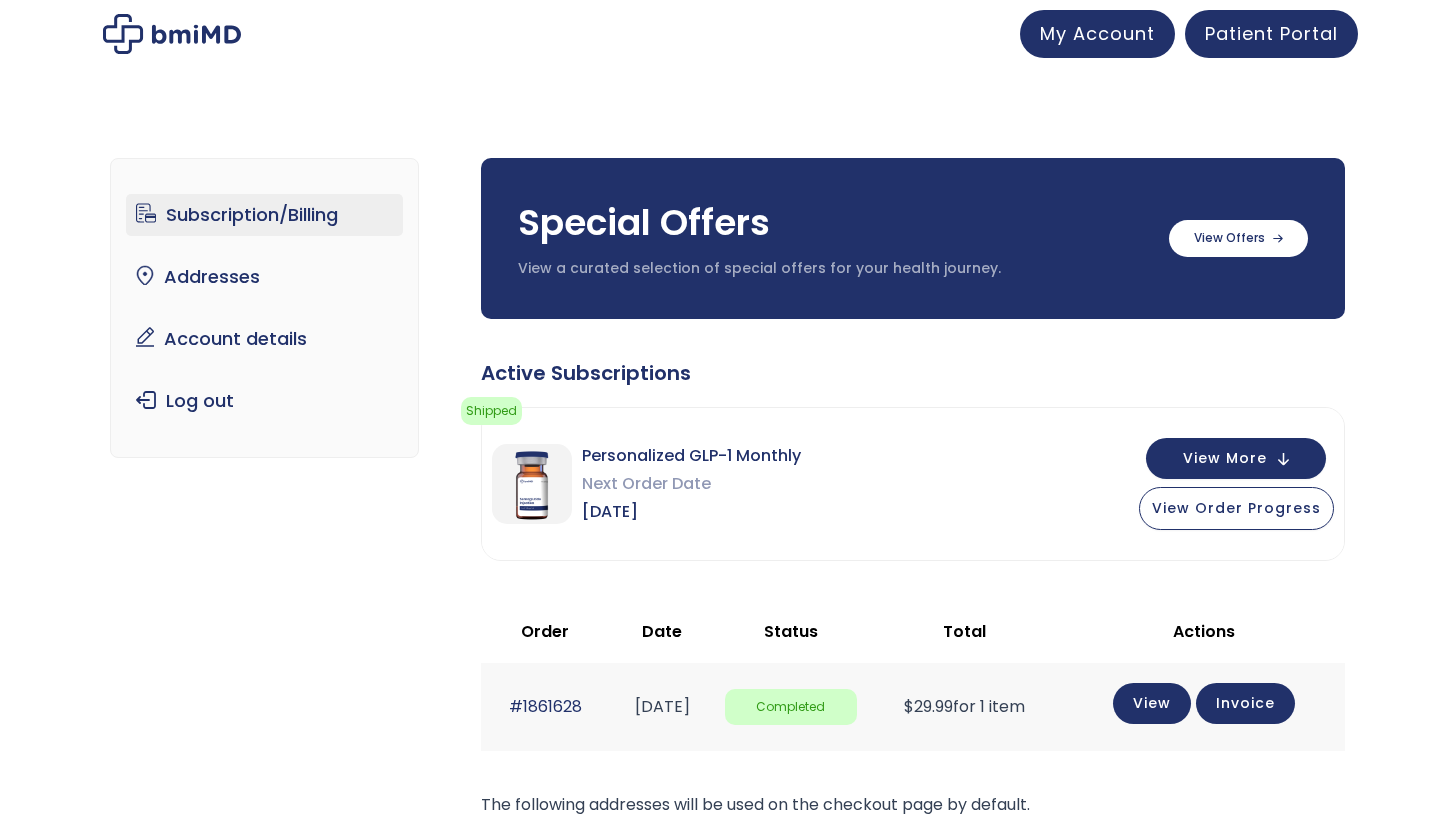scroll, scrollTop: 0, scrollLeft: 0, axis: both 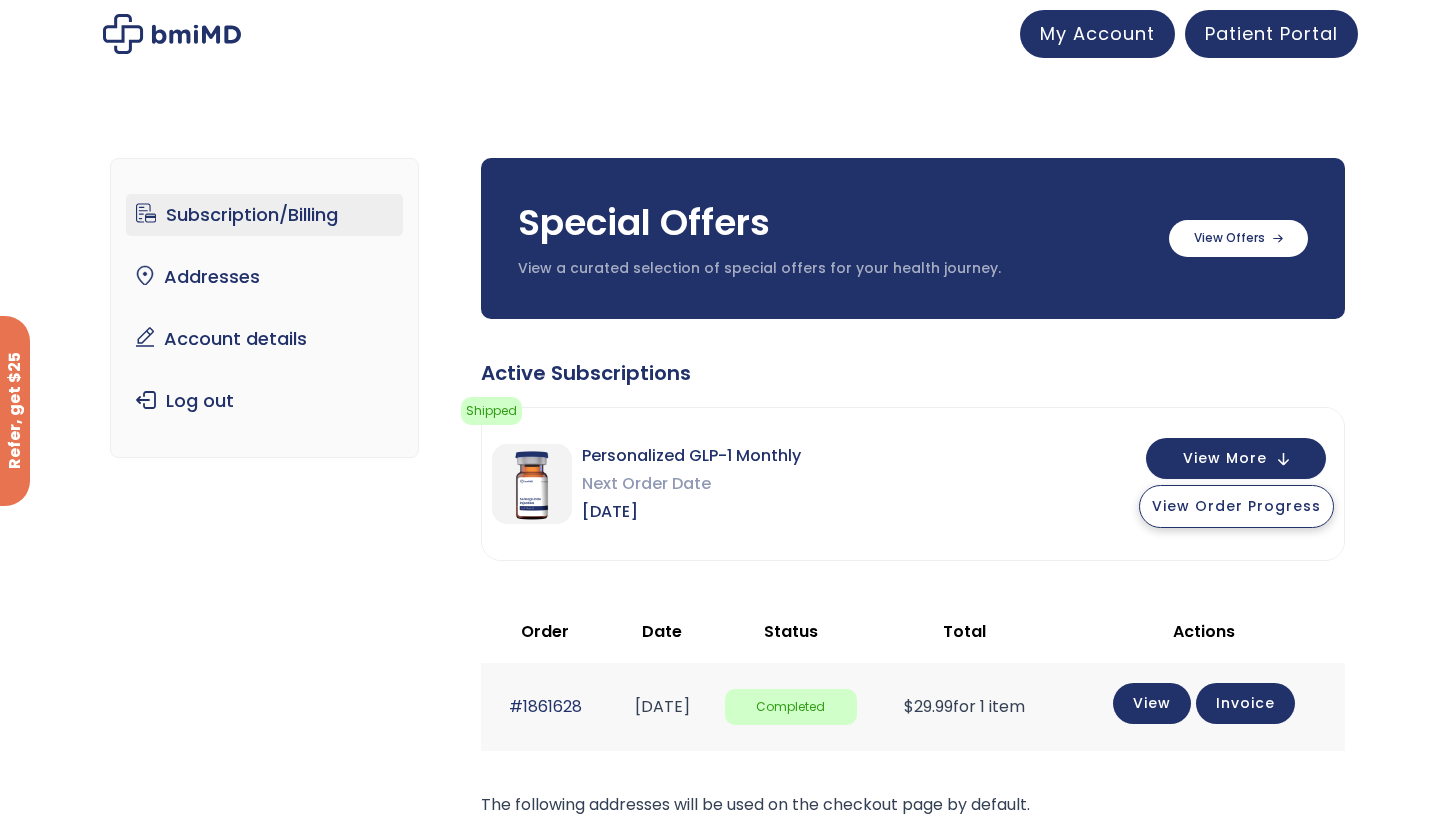 click on "View Order Progress" at bounding box center (1236, 506) 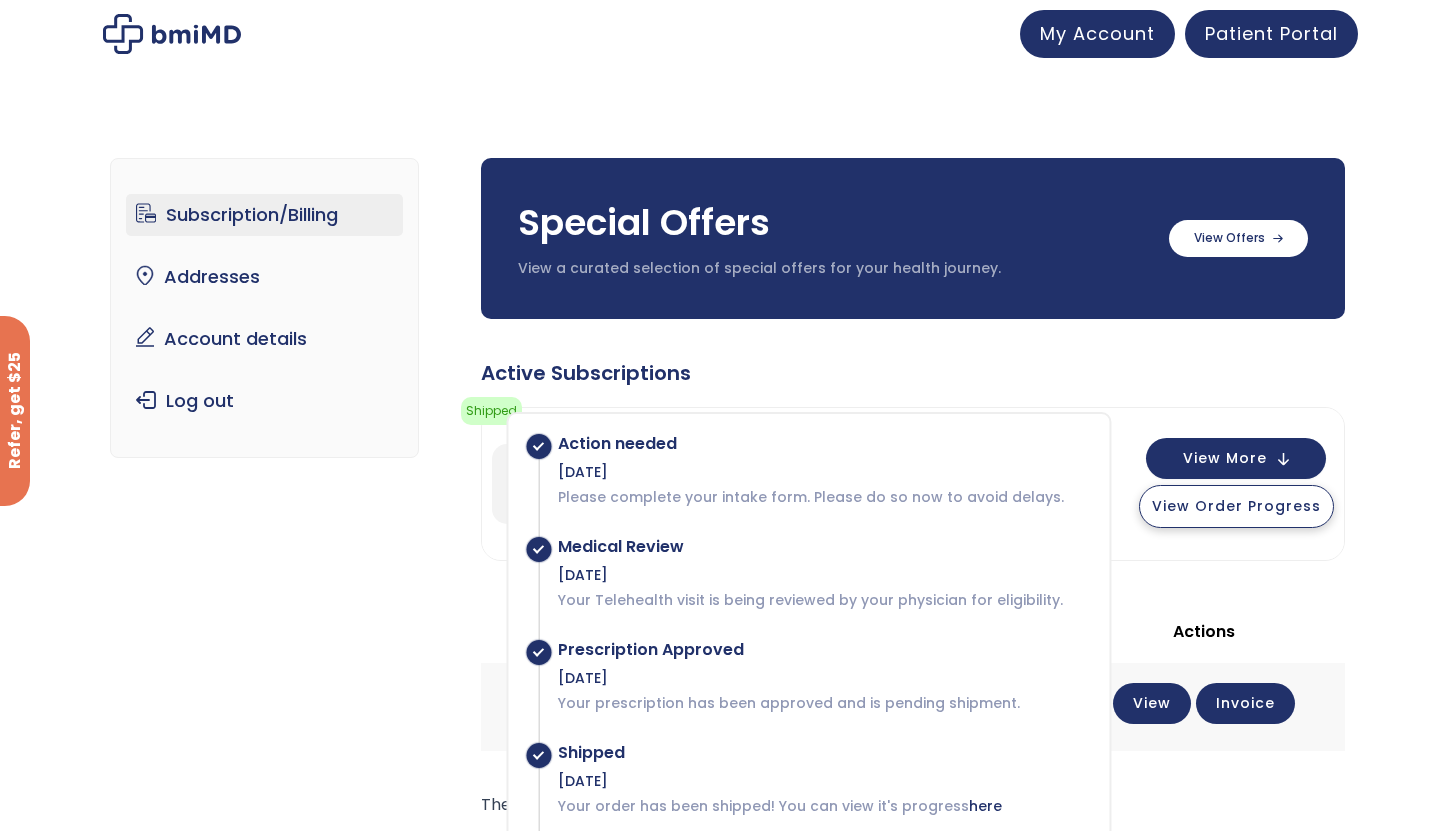 click on "View Order Progress" at bounding box center (1236, 506) 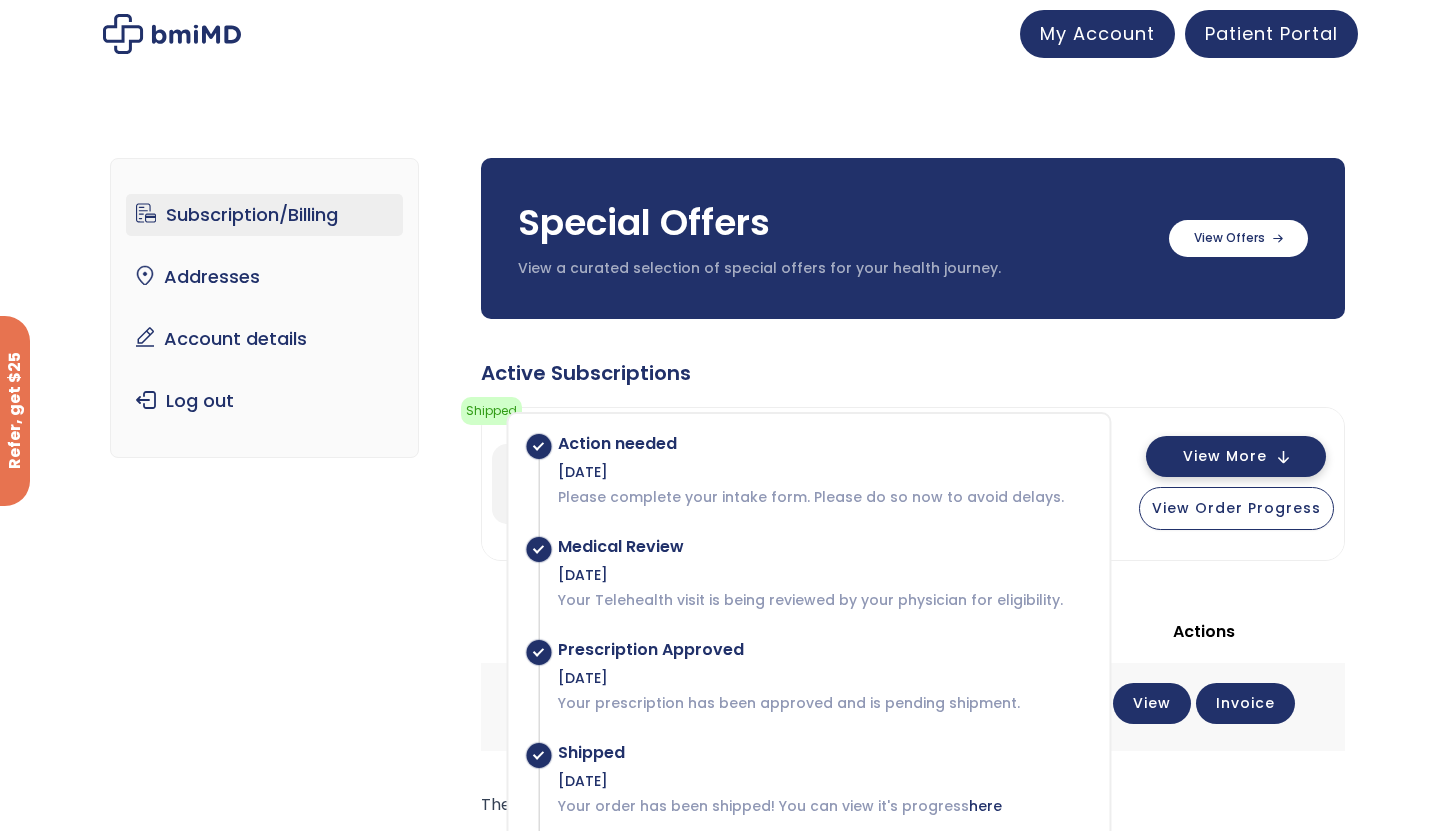 click on "View More" at bounding box center (1236, 456) 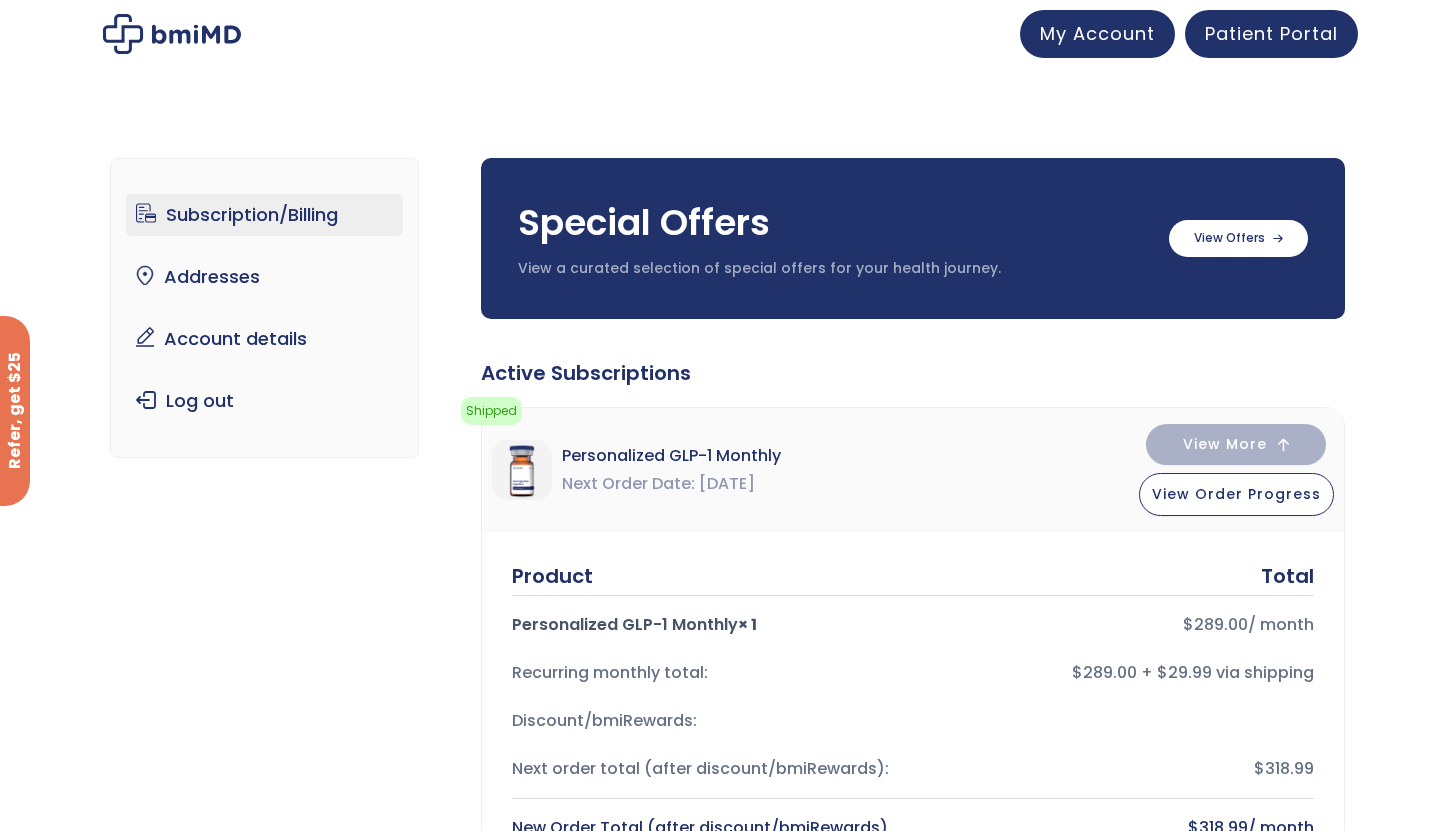 type 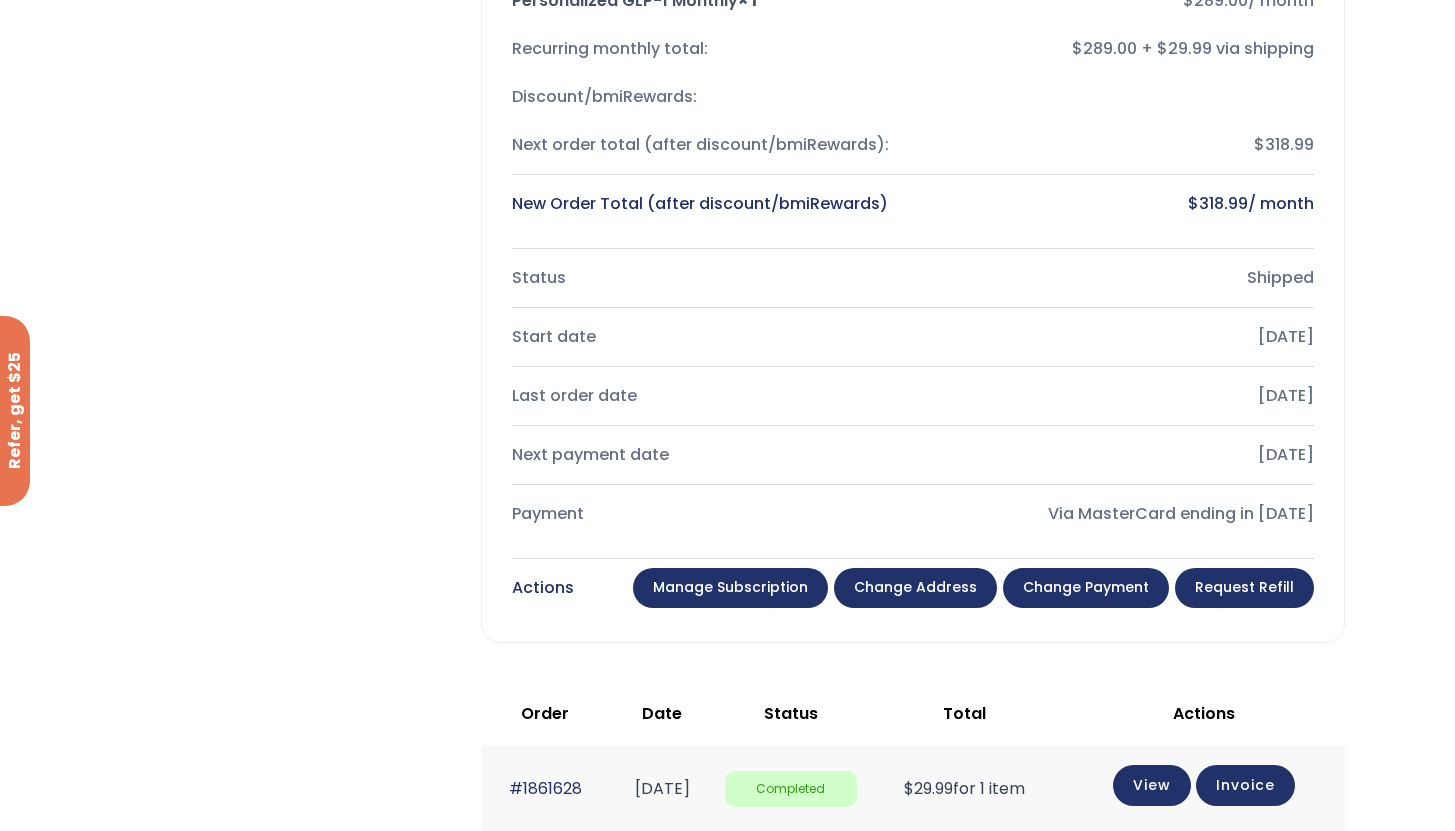 scroll, scrollTop: 640, scrollLeft: 0, axis: vertical 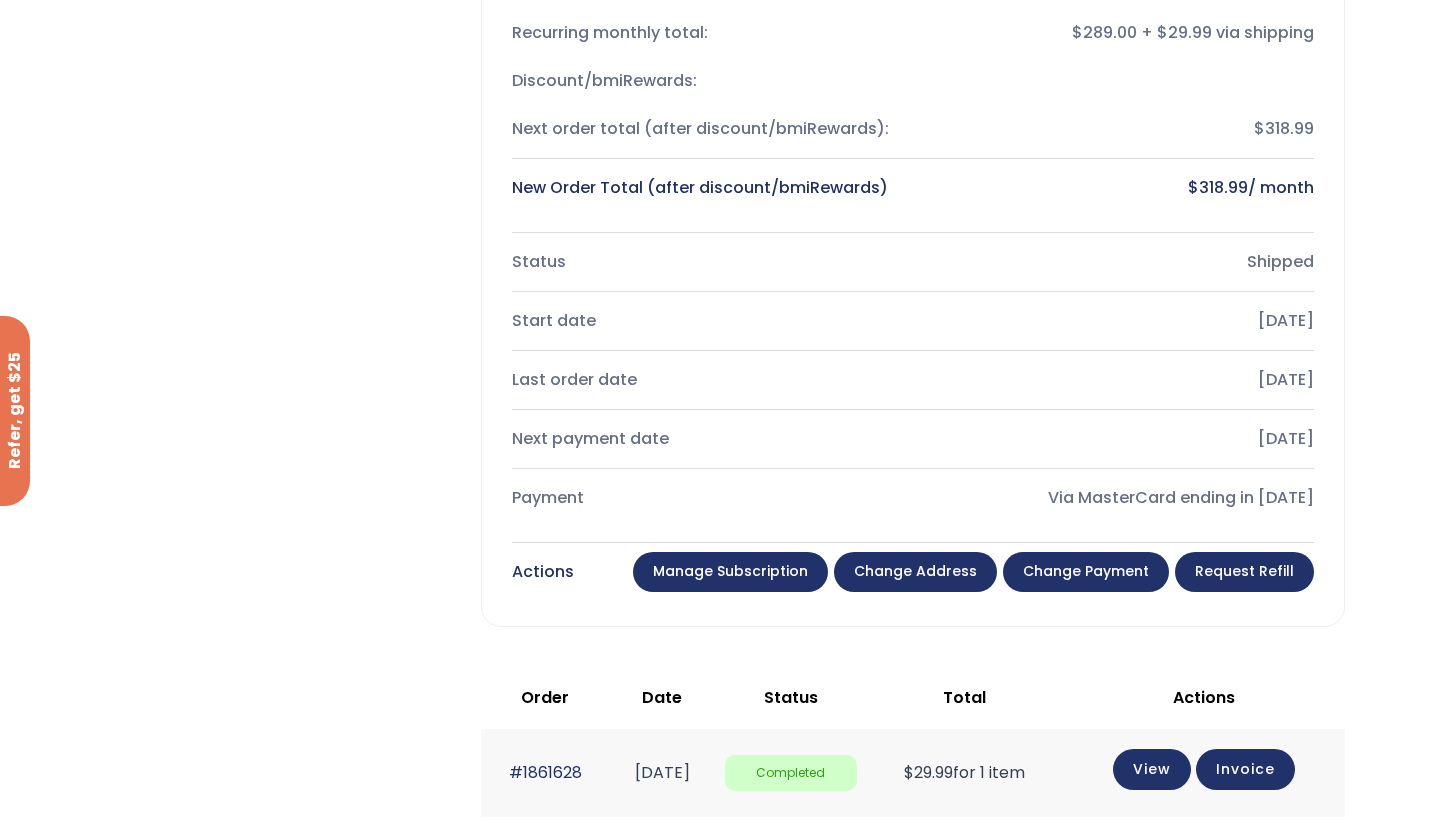 click on "Manage Subscription" at bounding box center (730, 572) 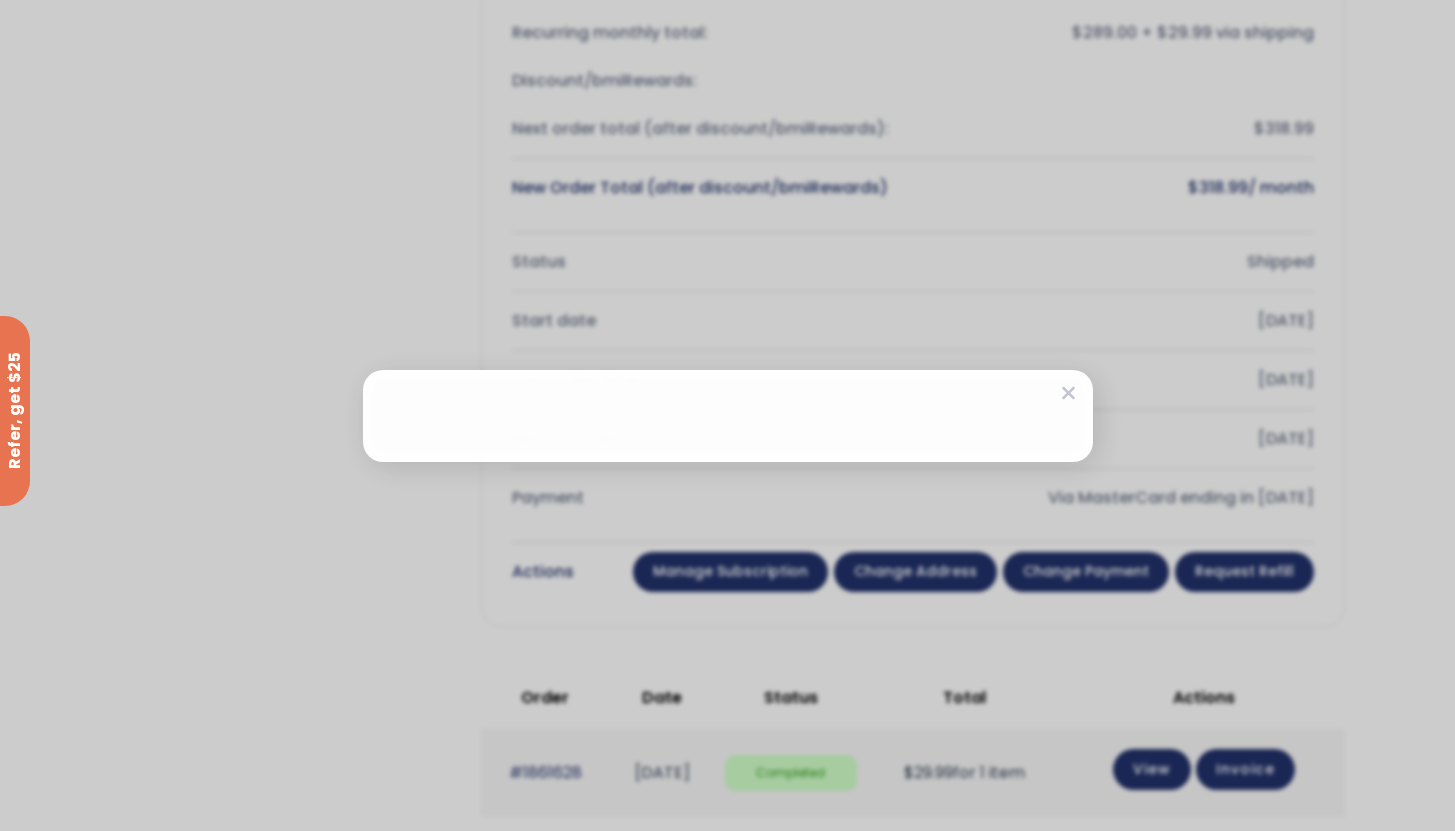 click at bounding box center (727, 415) 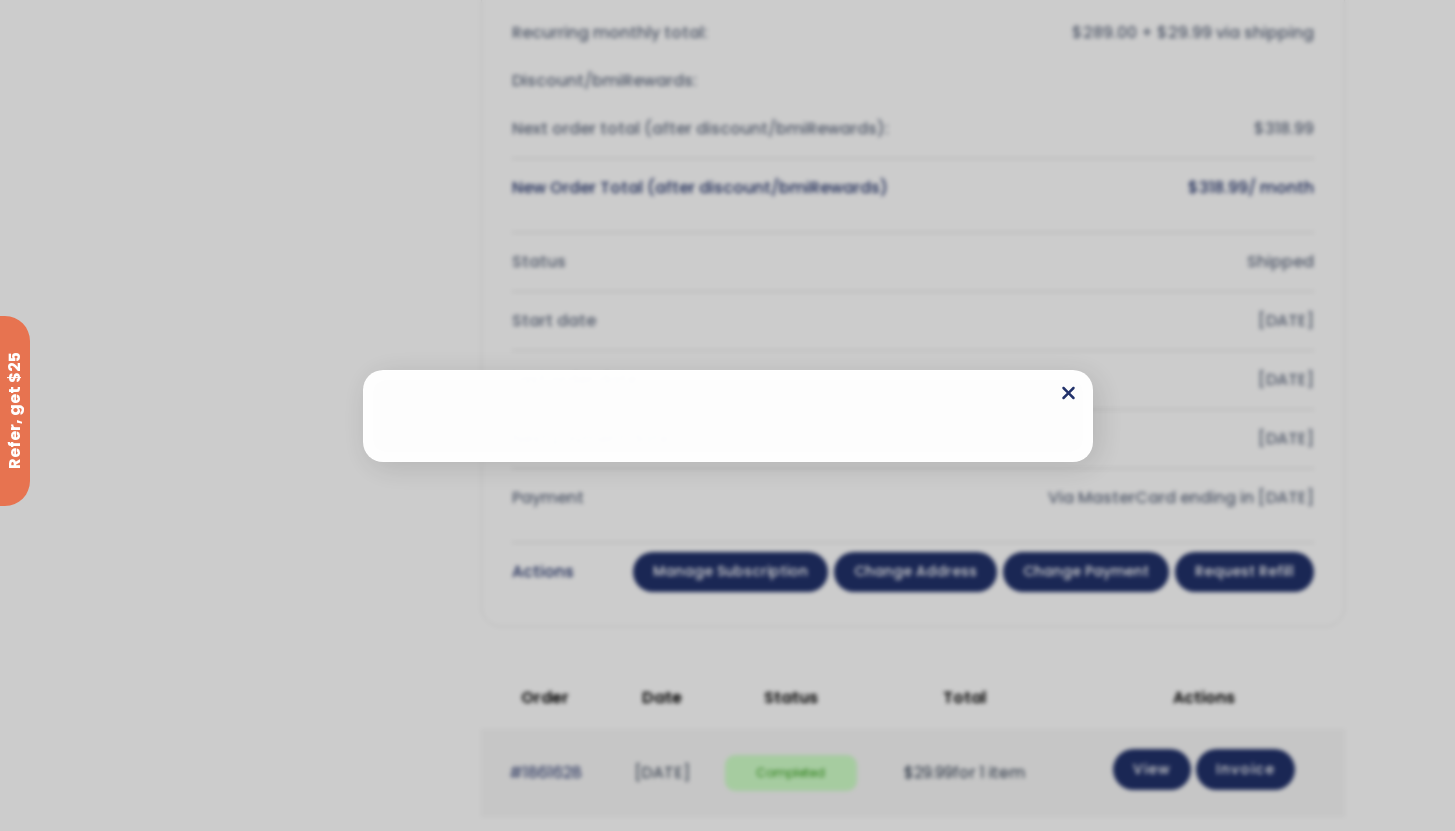click at bounding box center [728, 416] 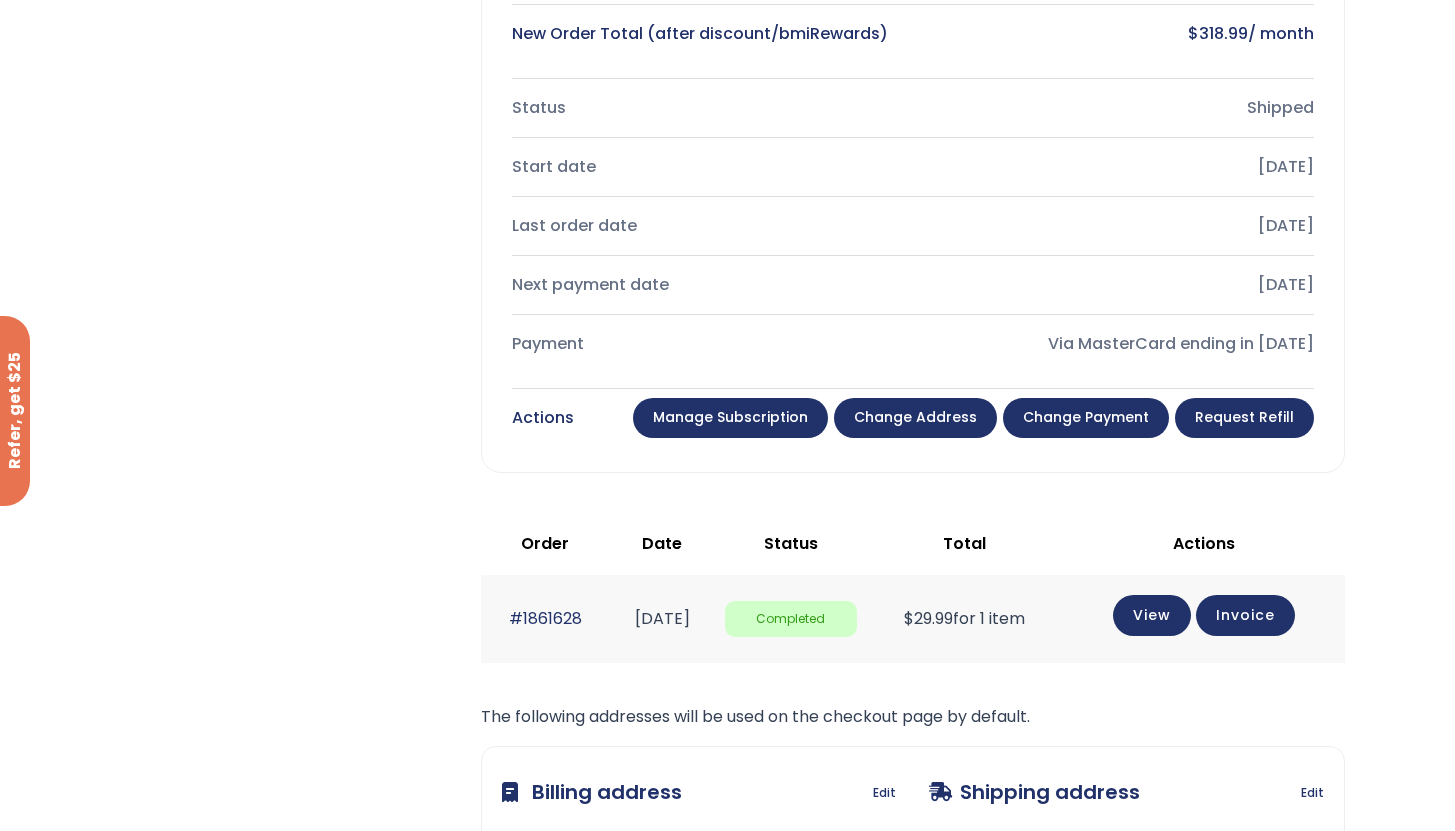 scroll, scrollTop: 1565, scrollLeft: 0, axis: vertical 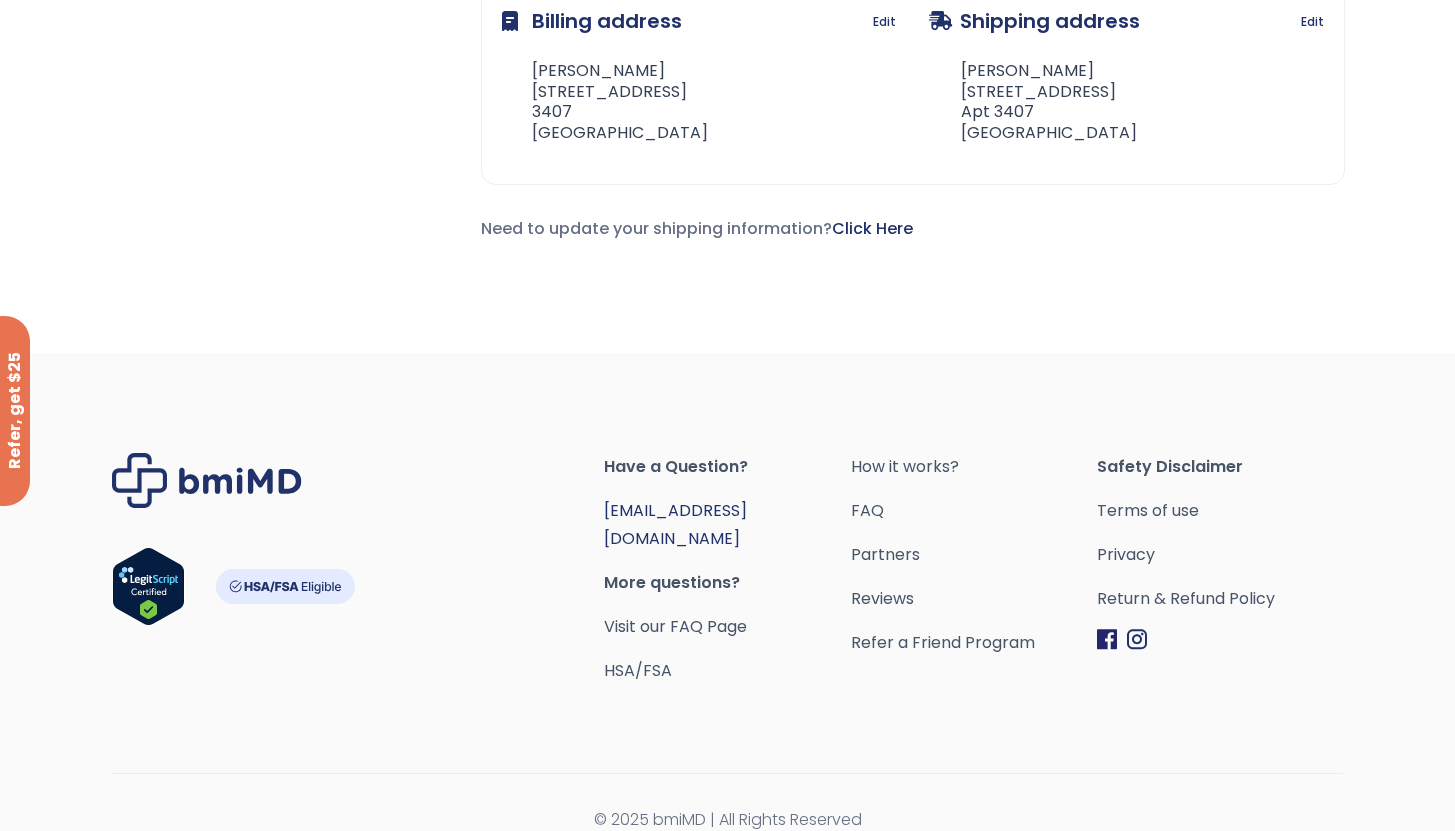 click on "[EMAIL_ADDRESS][DOMAIN_NAME]" at bounding box center (675, 524) 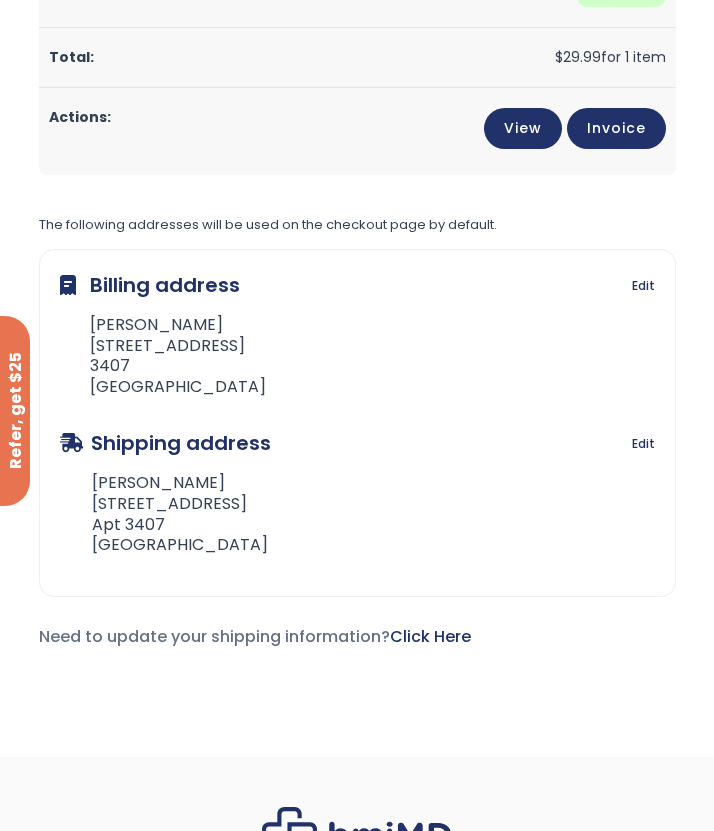 scroll, scrollTop: 1982, scrollLeft: 0, axis: vertical 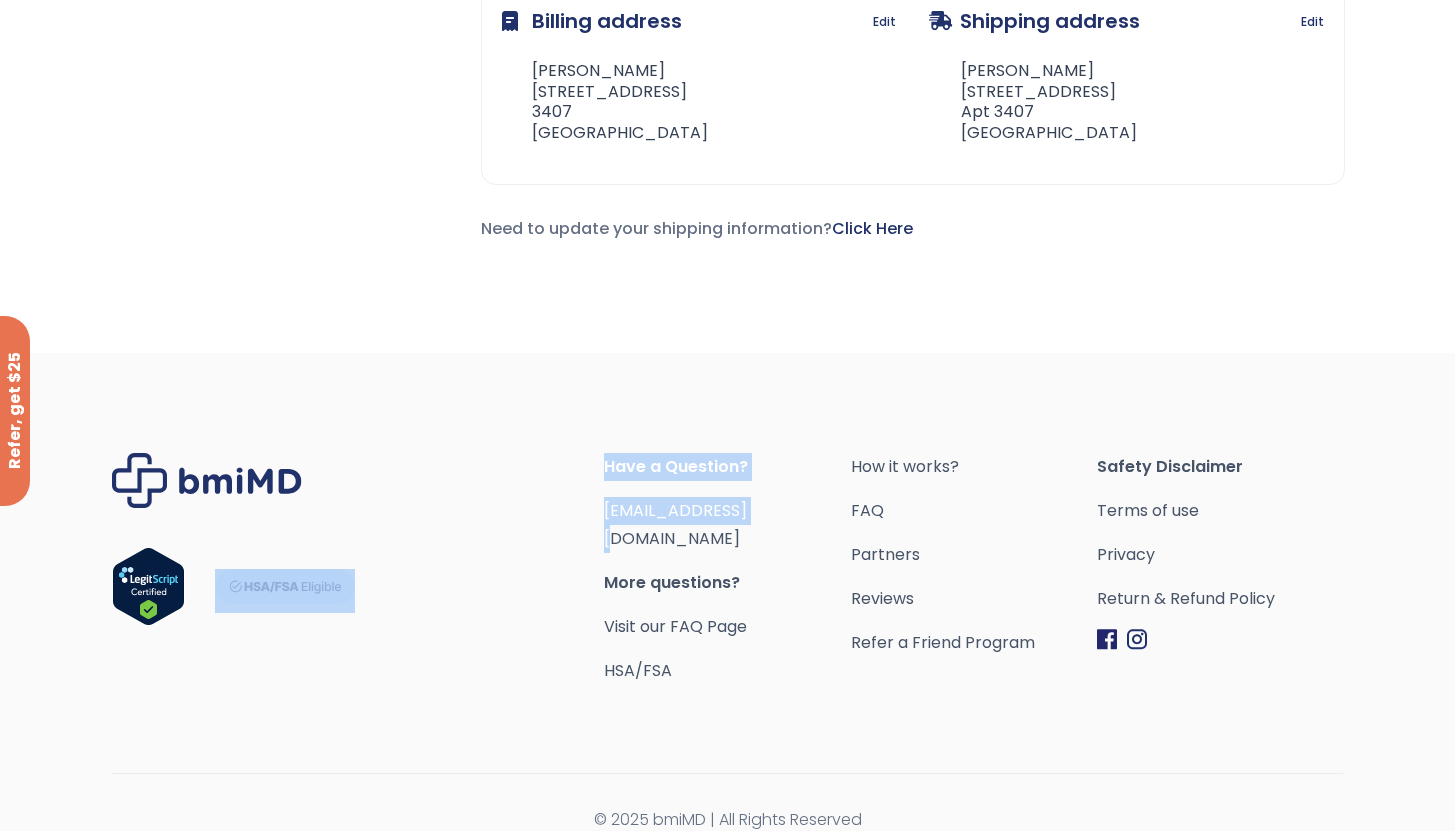 drag, startPoint x: 777, startPoint y: 510, endPoint x: 591, endPoint y: 508, distance: 186.01076 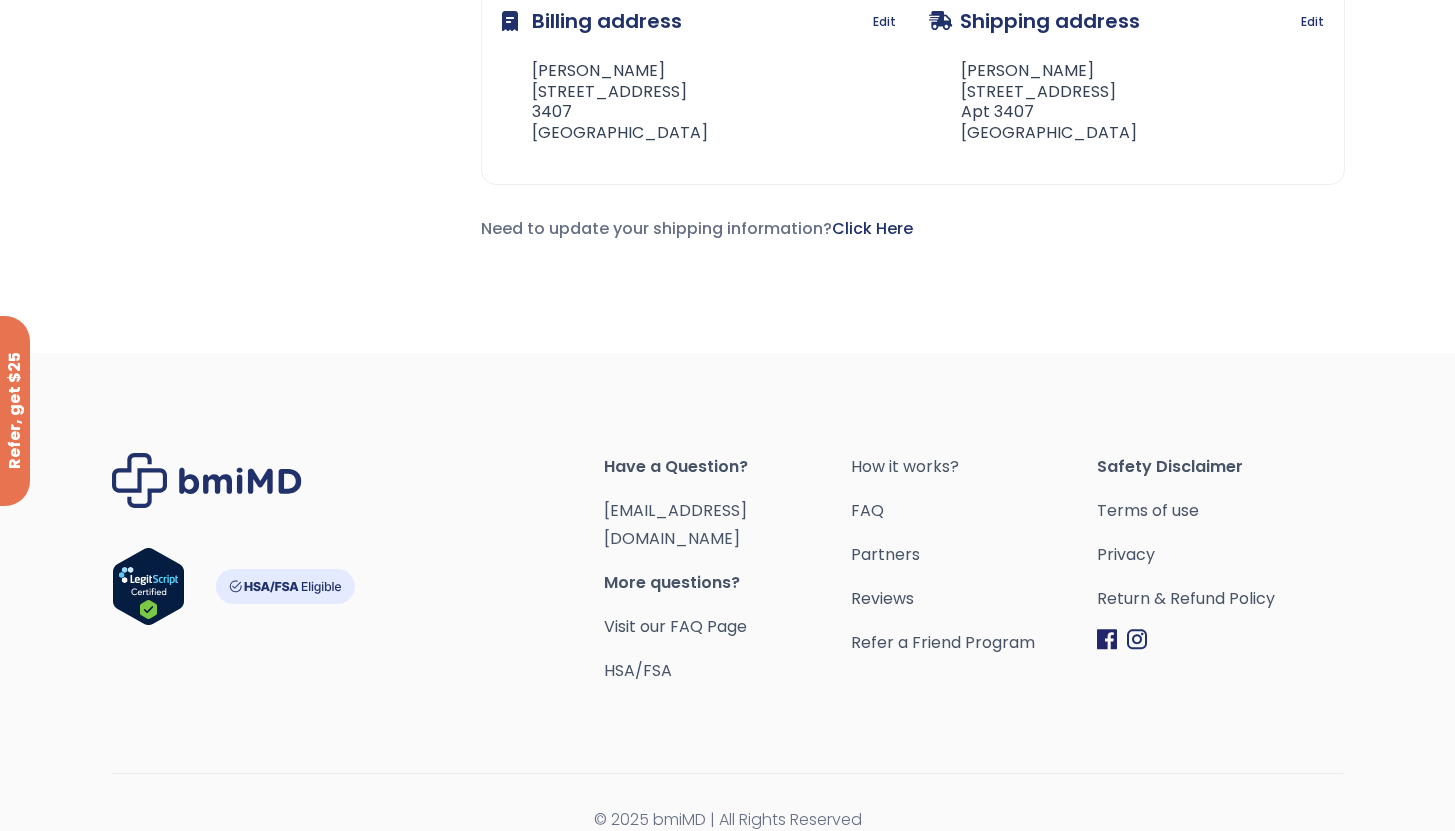 click on "Have a Question?
orders@bmiMD.com
More questions?
Visit our FAQ Page
HSA/FSA
How it works?
FAQ
Partners
Reviews
Refer a Friend Program
Safety Disclaimer
Terms of use" at bounding box center [727, 605] 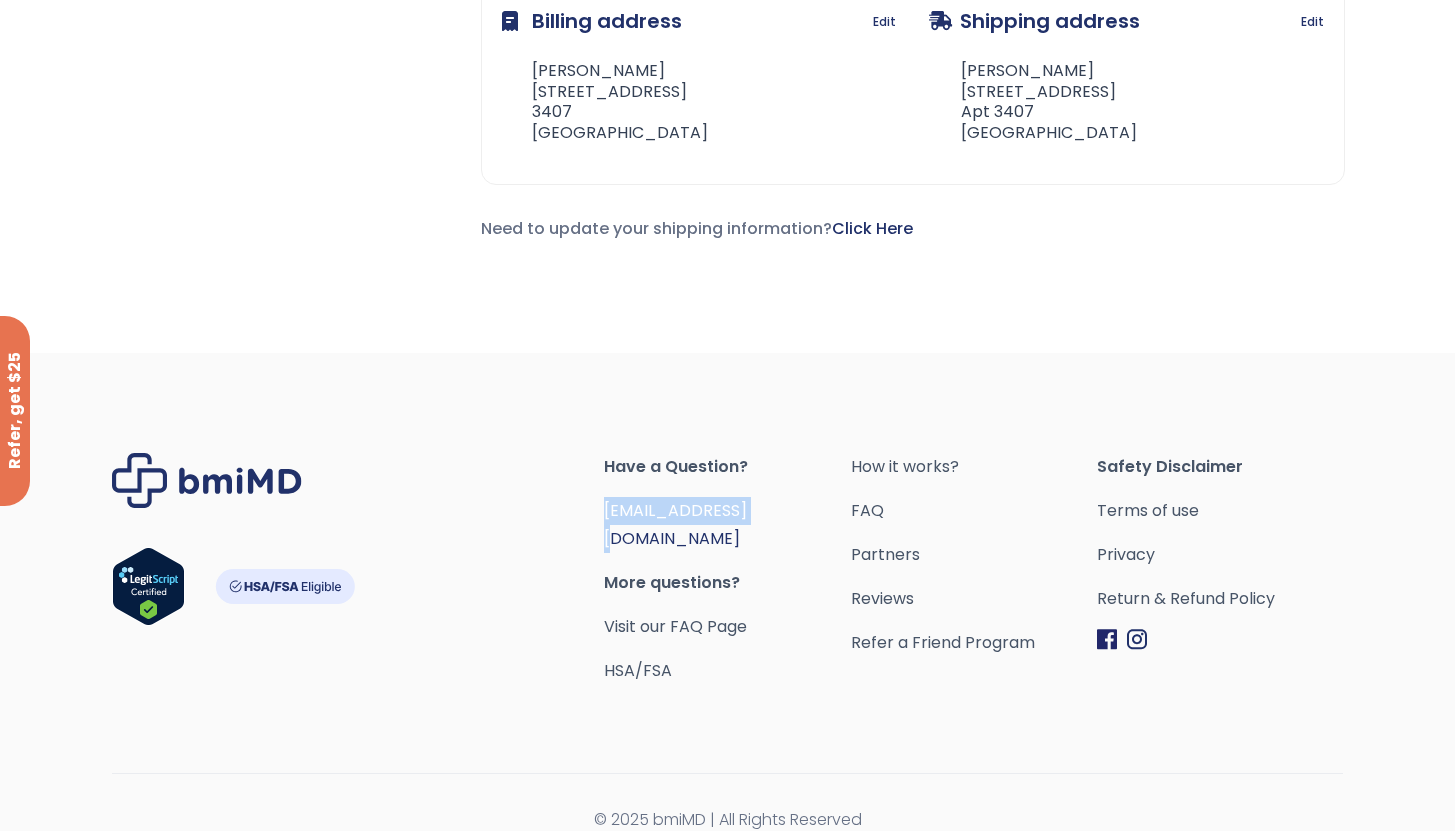 drag, startPoint x: 777, startPoint y: 516, endPoint x: 606, endPoint y: 516, distance: 171 